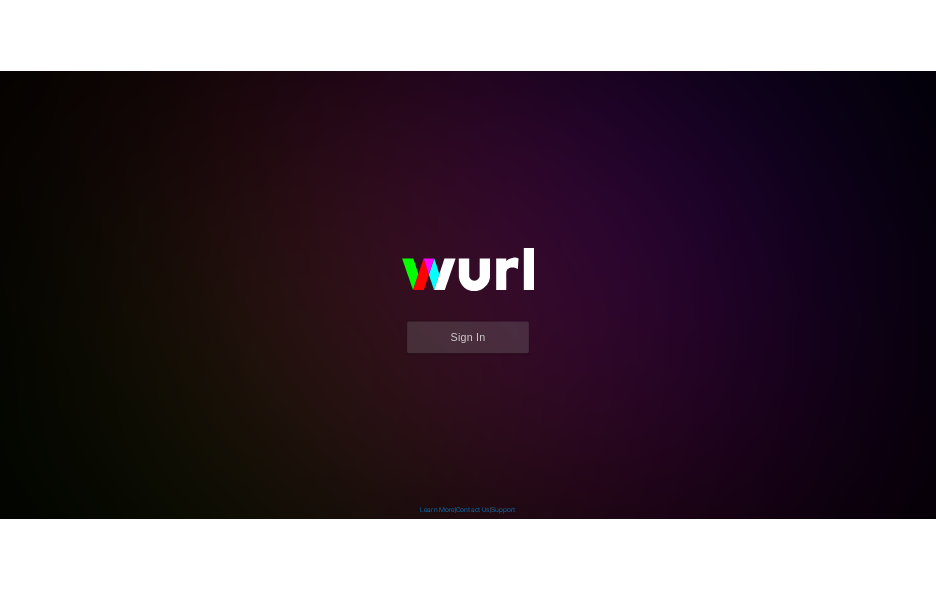 scroll, scrollTop: 0, scrollLeft: 0, axis: both 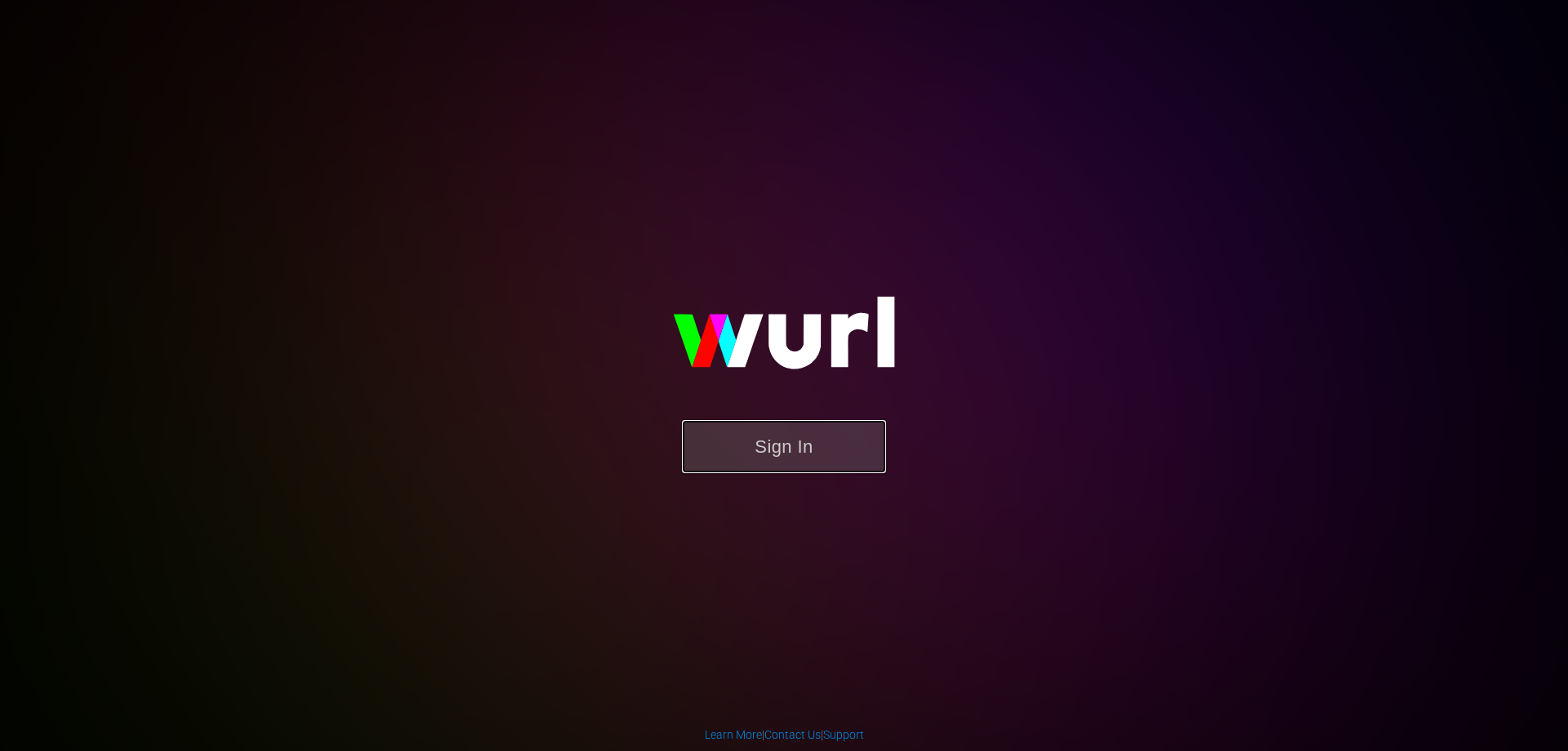 click on "Sign In" at bounding box center [784, 446] 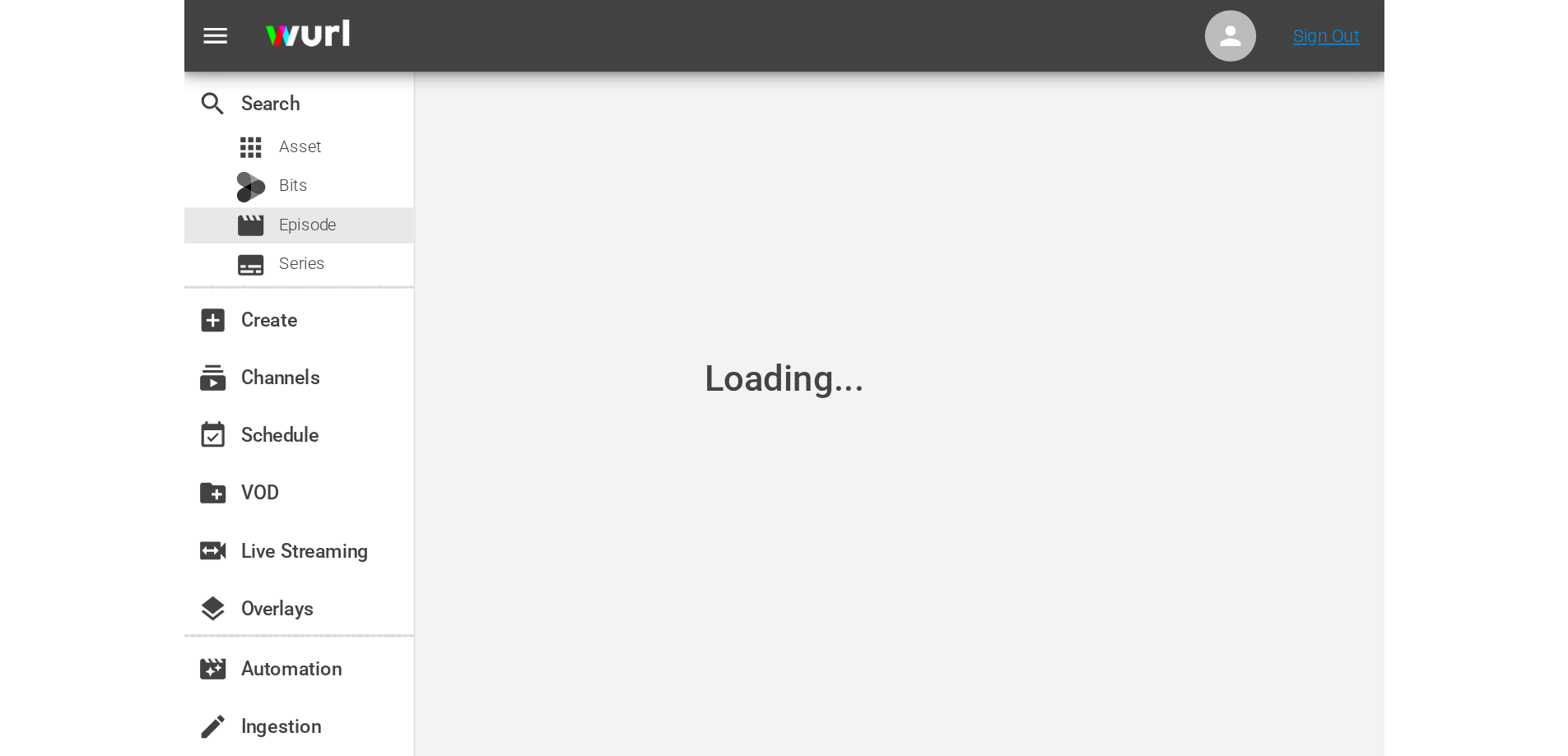 scroll, scrollTop: 0, scrollLeft: 0, axis: both 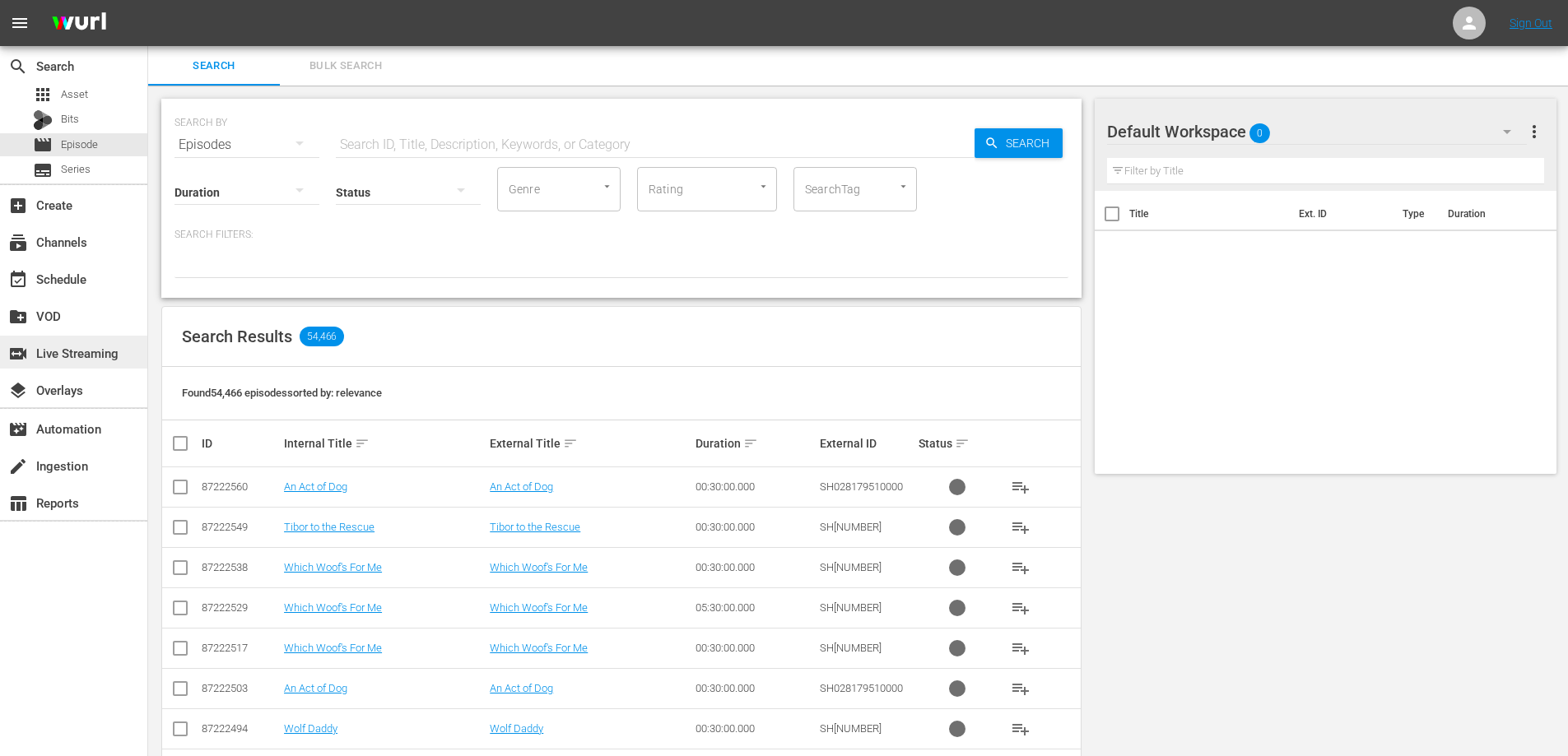 click on "switch_video   Live Streaming" at bounding box center (46, 350) 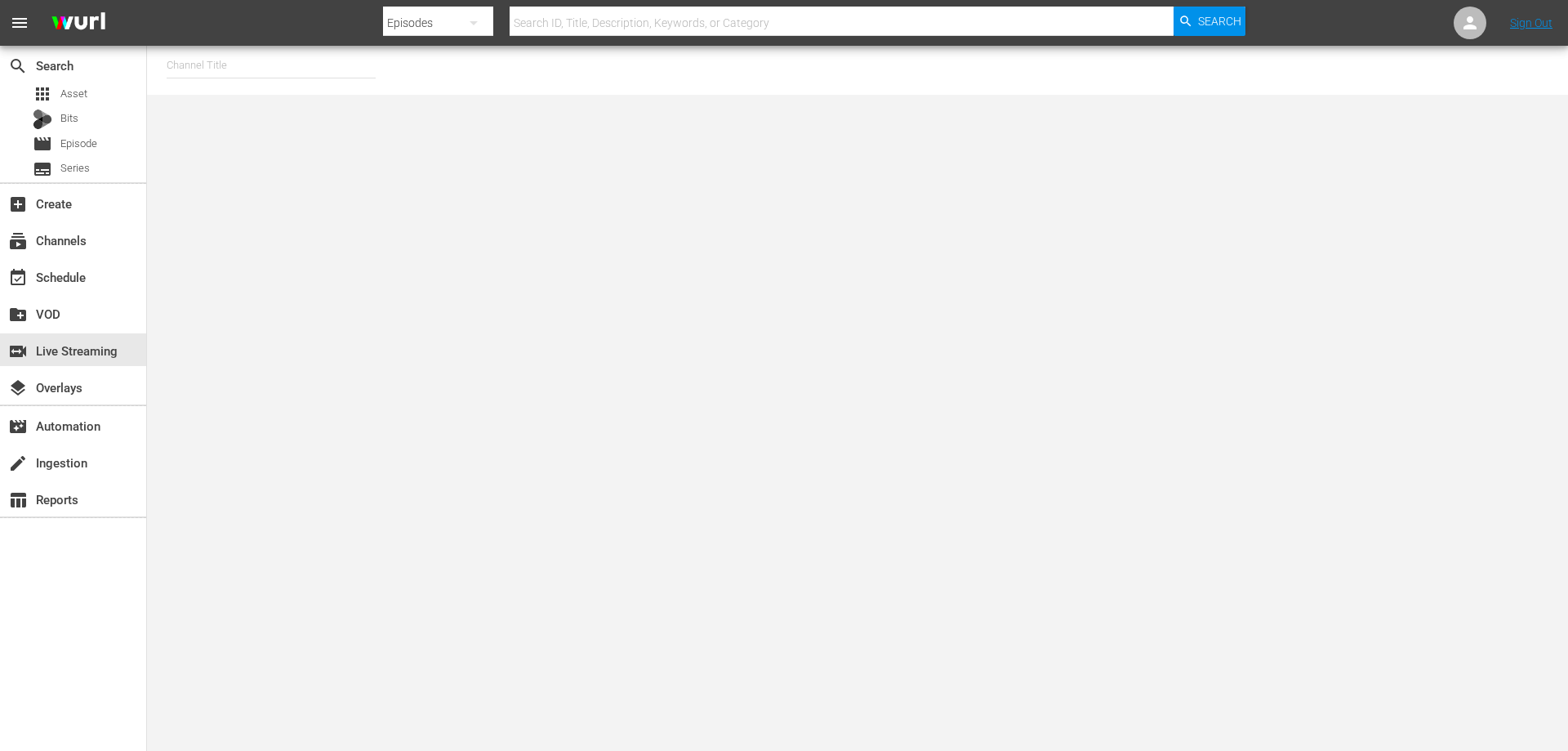 click at bounding box center [271, 65] 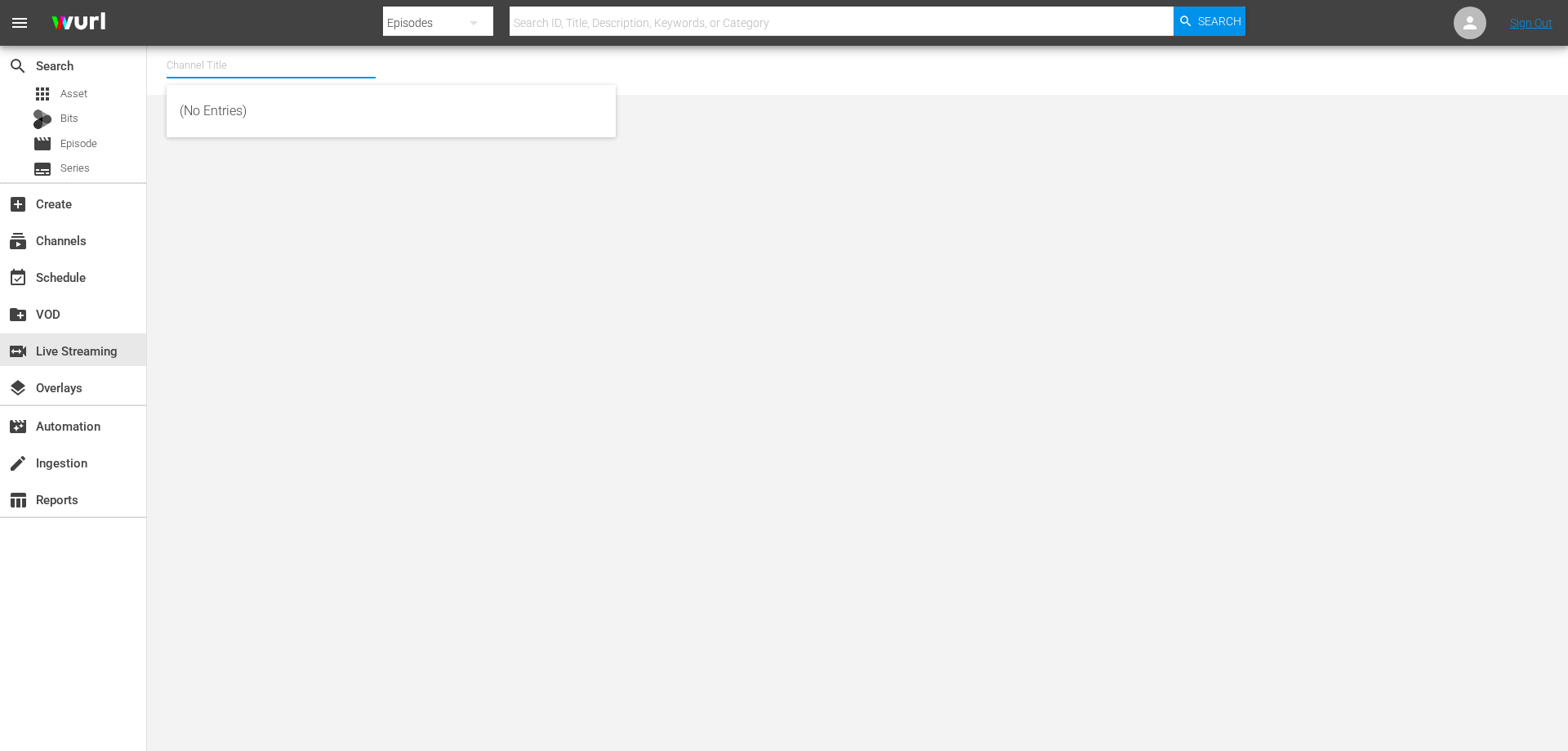 type on "A" 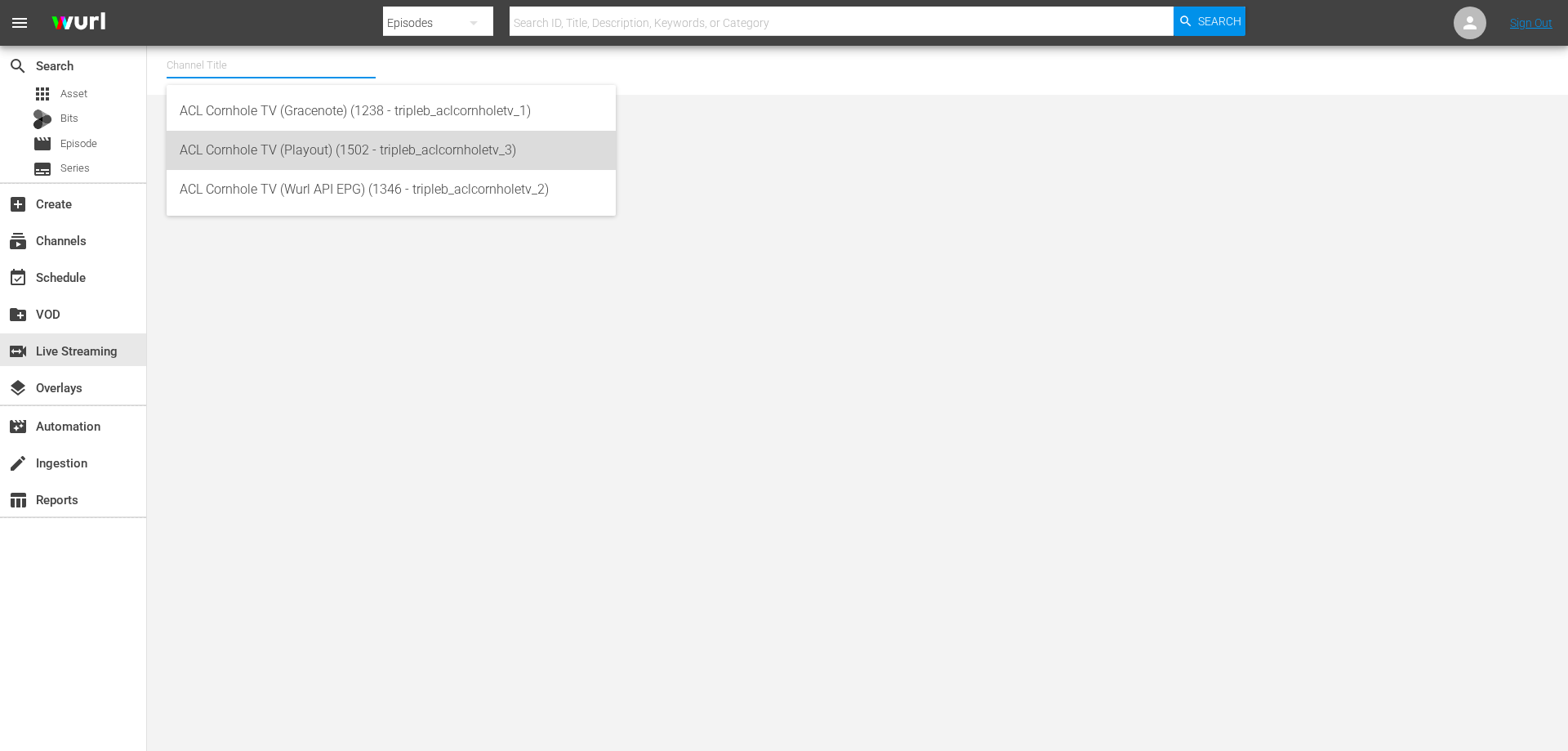click on "ACL Cornhole TV (Playout) (1502 - tripleb_aclcornholetv_3)" at bounding box center (391, 150) 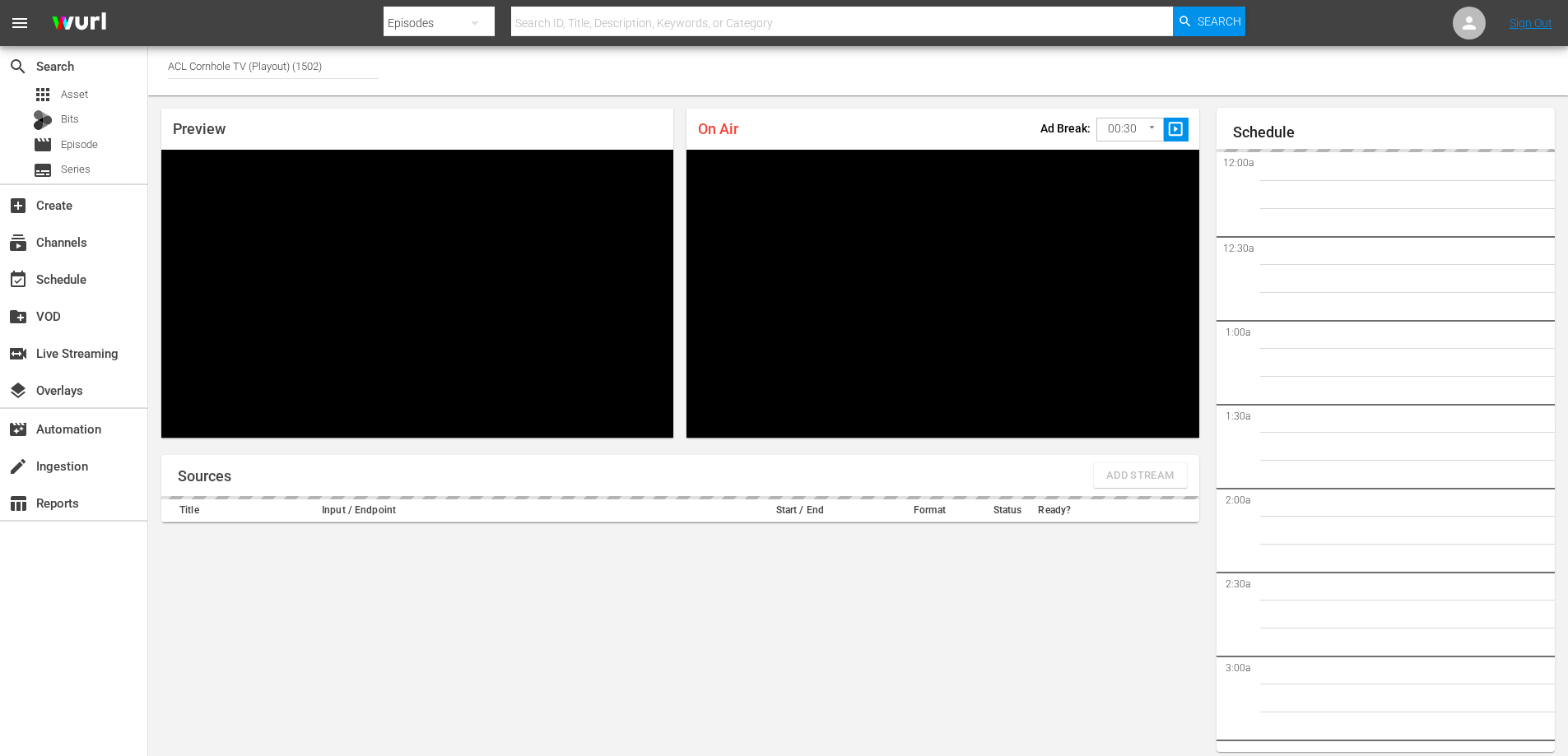 scroll, scrollTop: 3393, scrollLeft: 0, axis: vertical 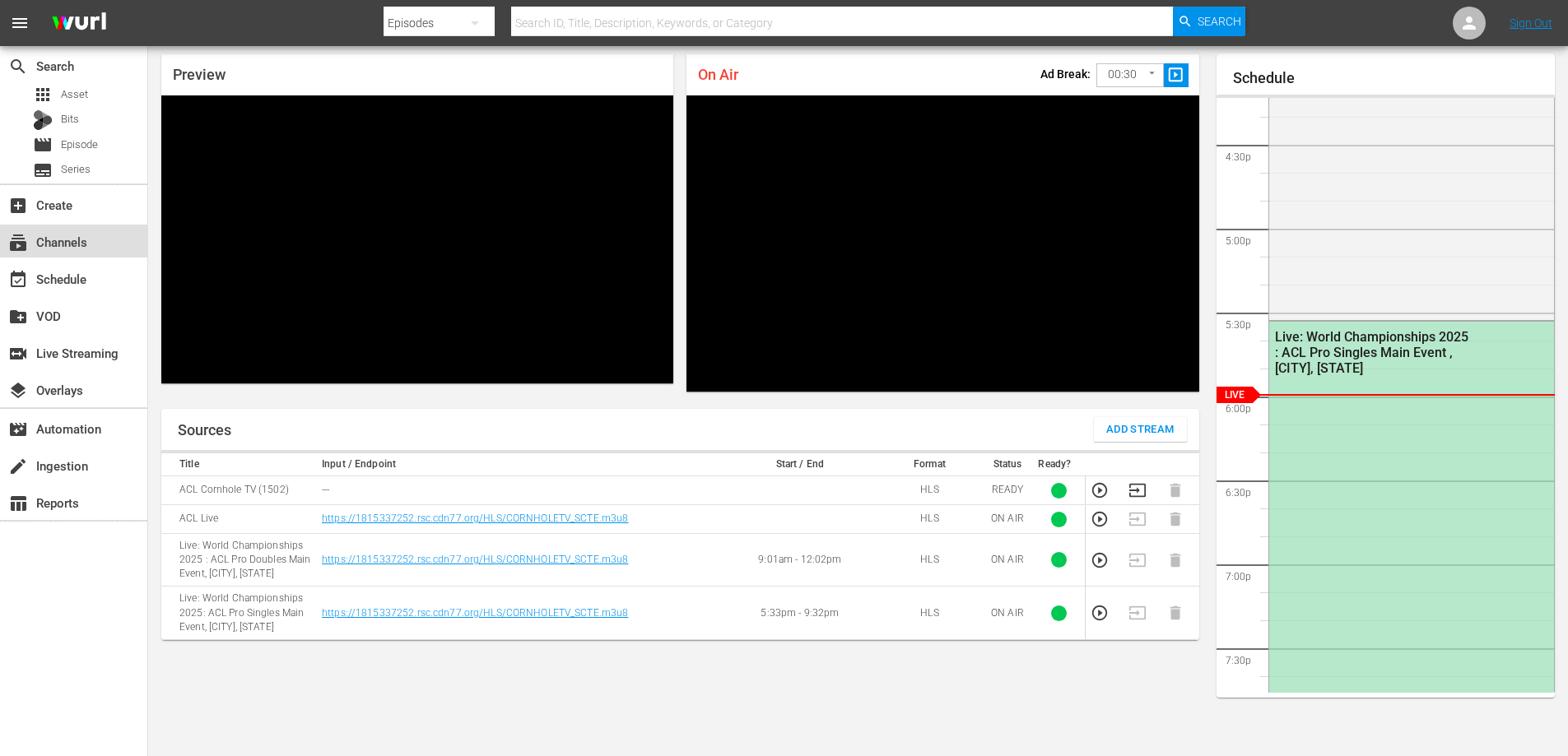 click on "subscriptions   Channels" at bounding box center [46, 239] 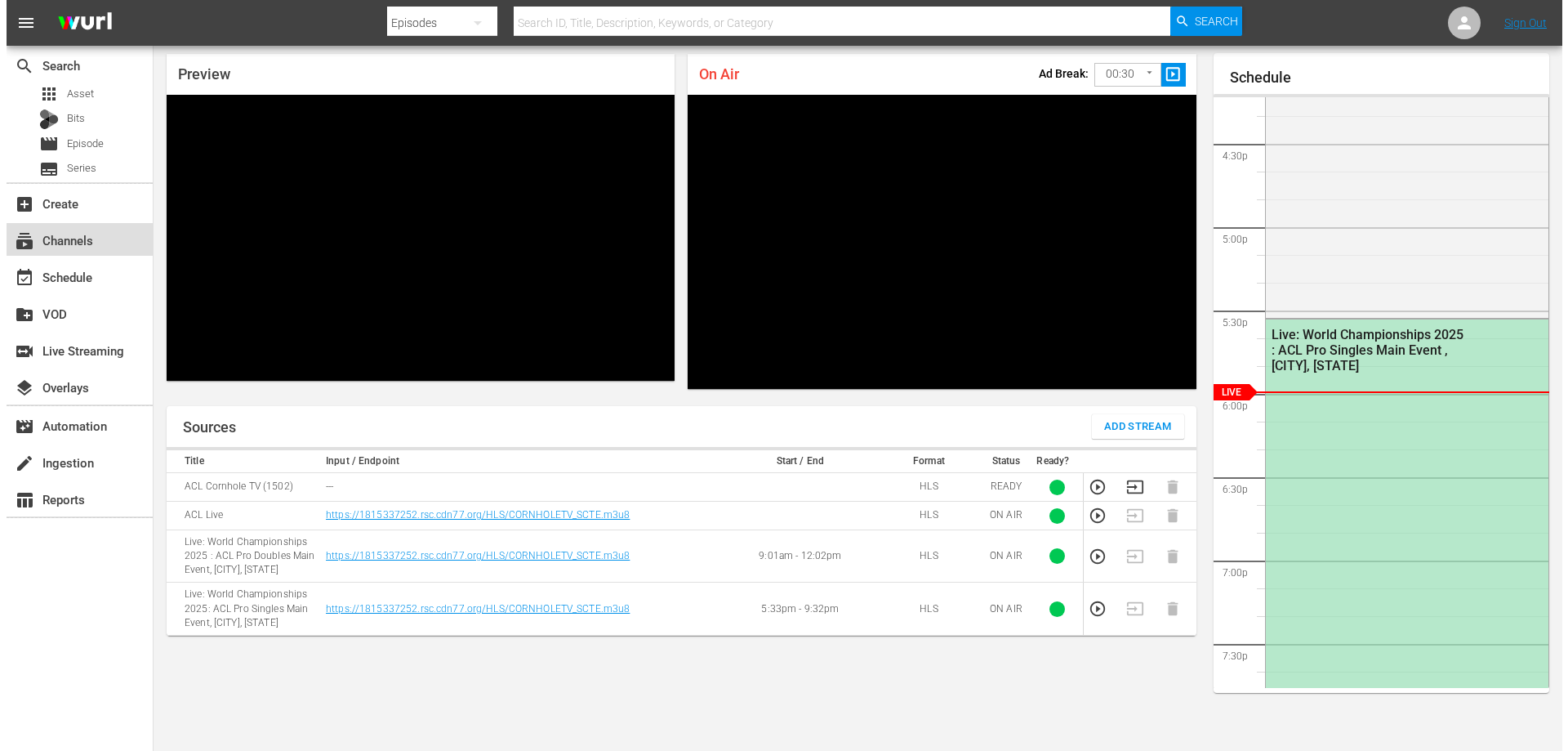 scroll, scrollTop: 0, scrollLeft: 0, axis: both 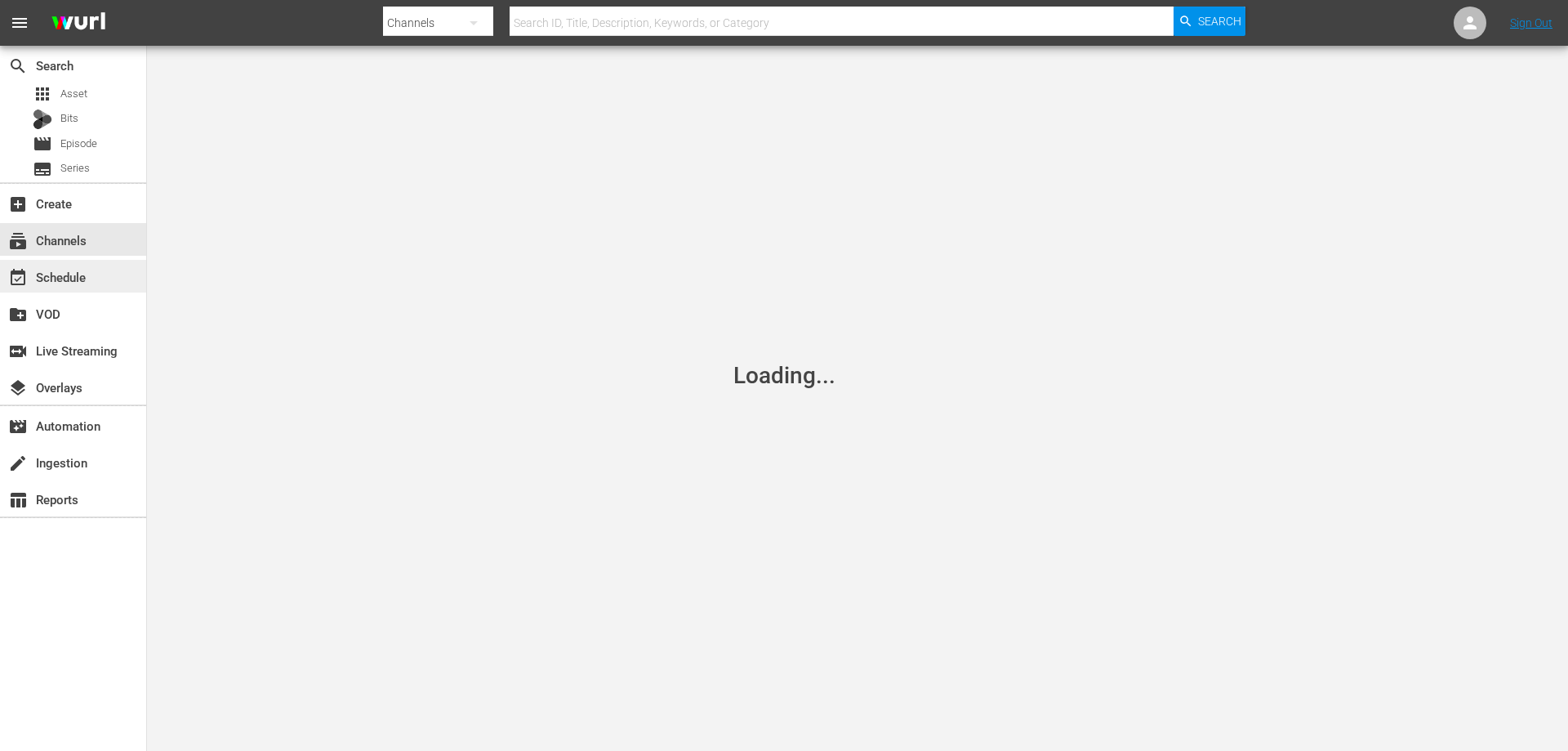 click on "event_available   Schedule" at bounding box center [46, 275] 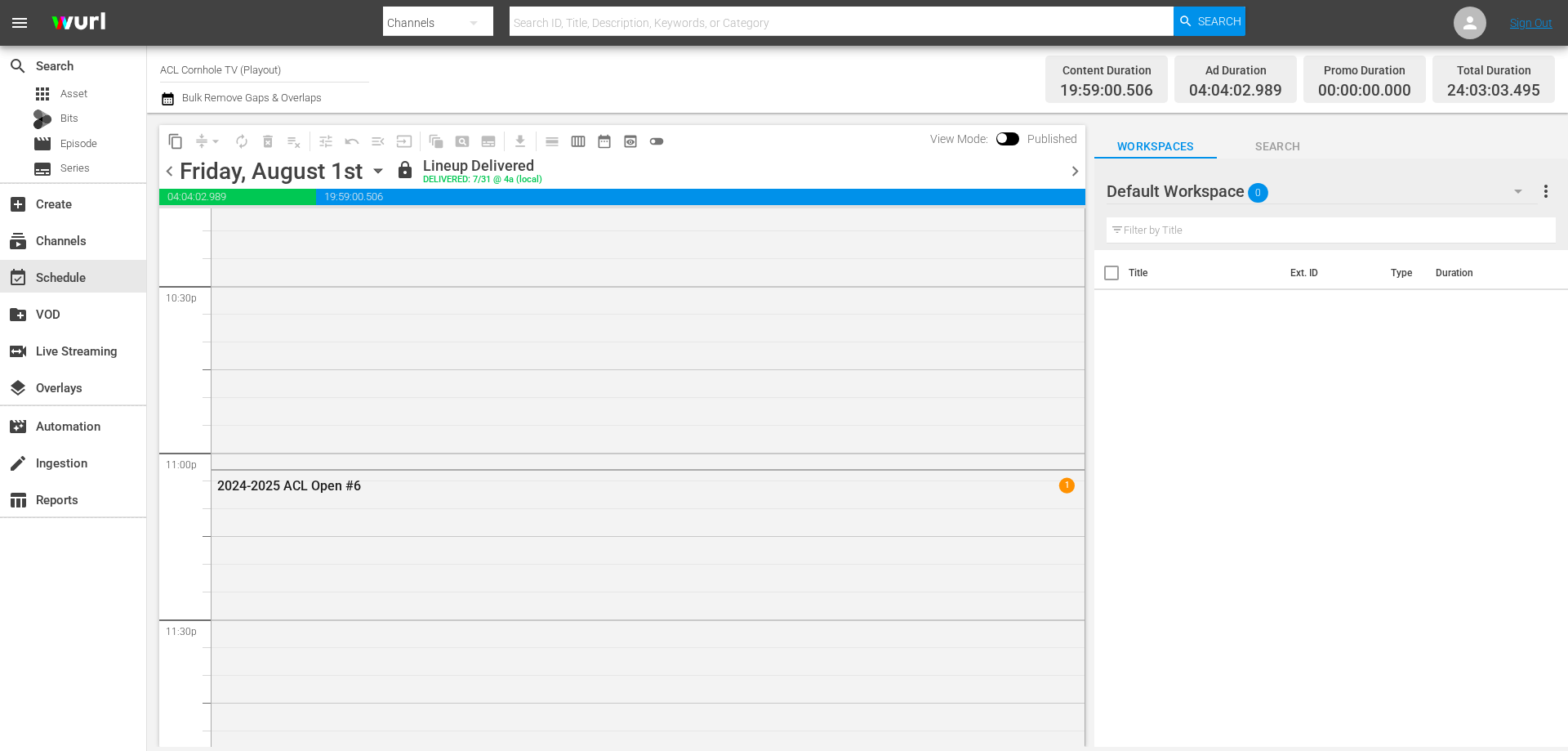scroll, scrollTop: 7480, scrollLeft: 0, axis: vertical 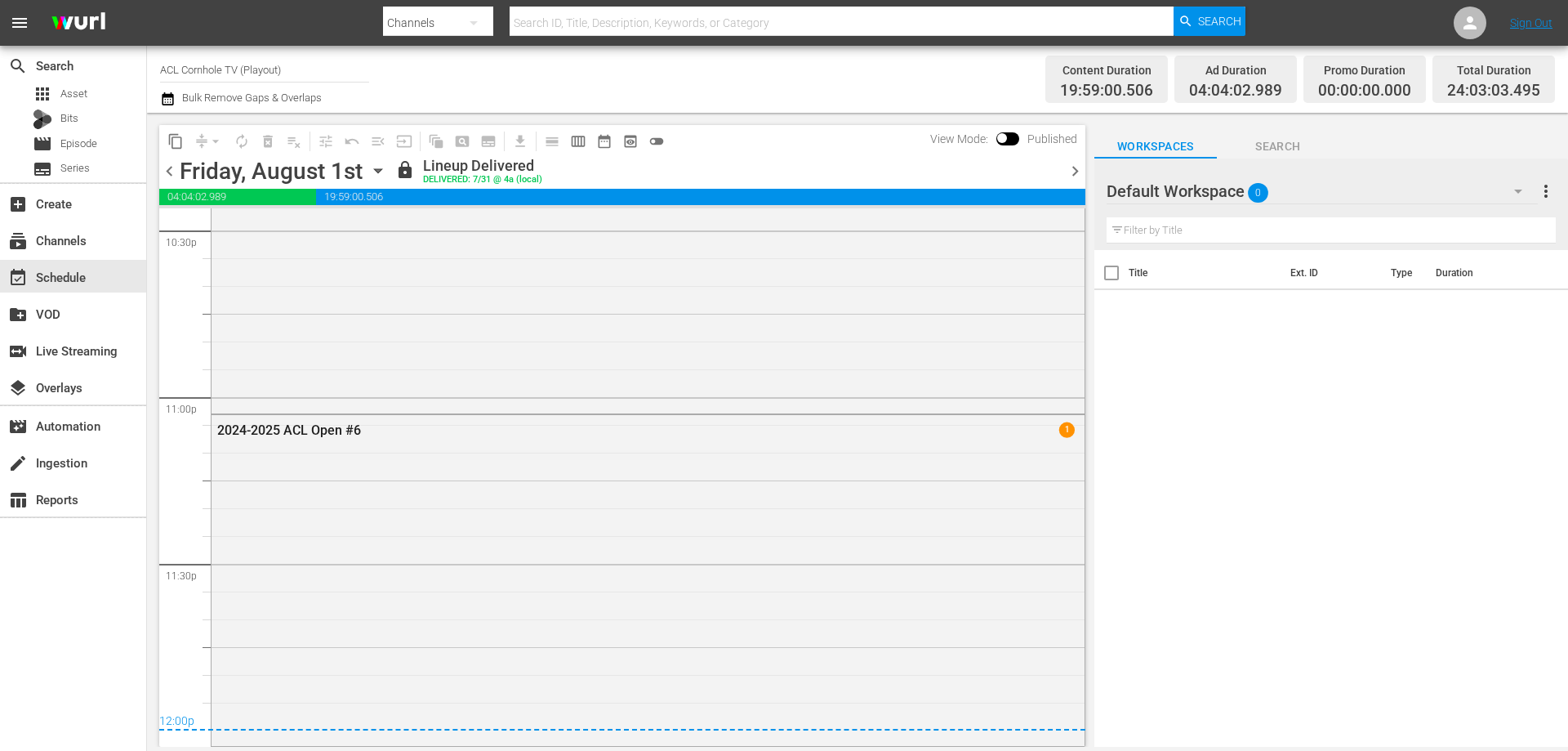 click on "chevron_right" at bounding box center [1075, 171] 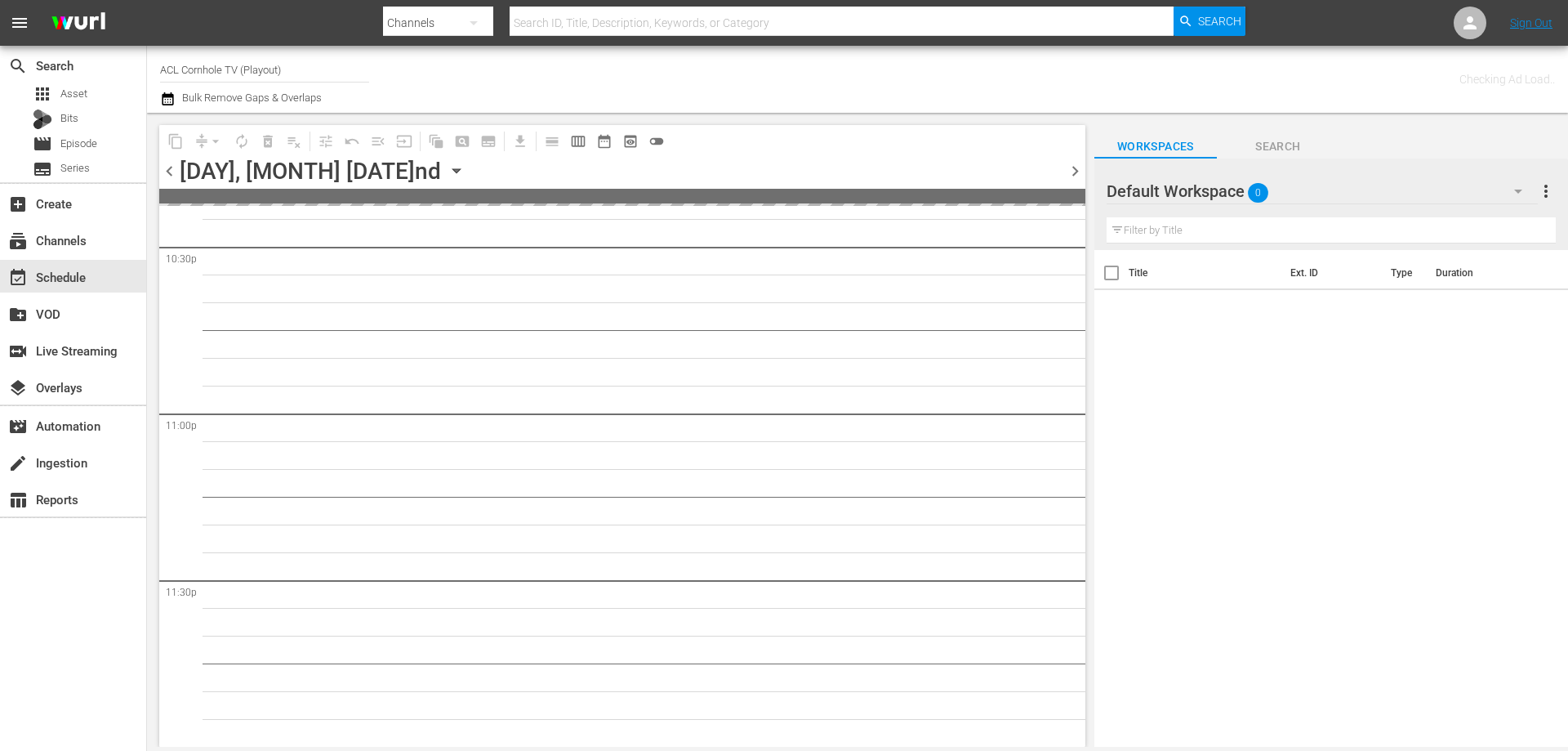 scroll, scrollTop: 7461, scrollLeft: 0, axis: vertical 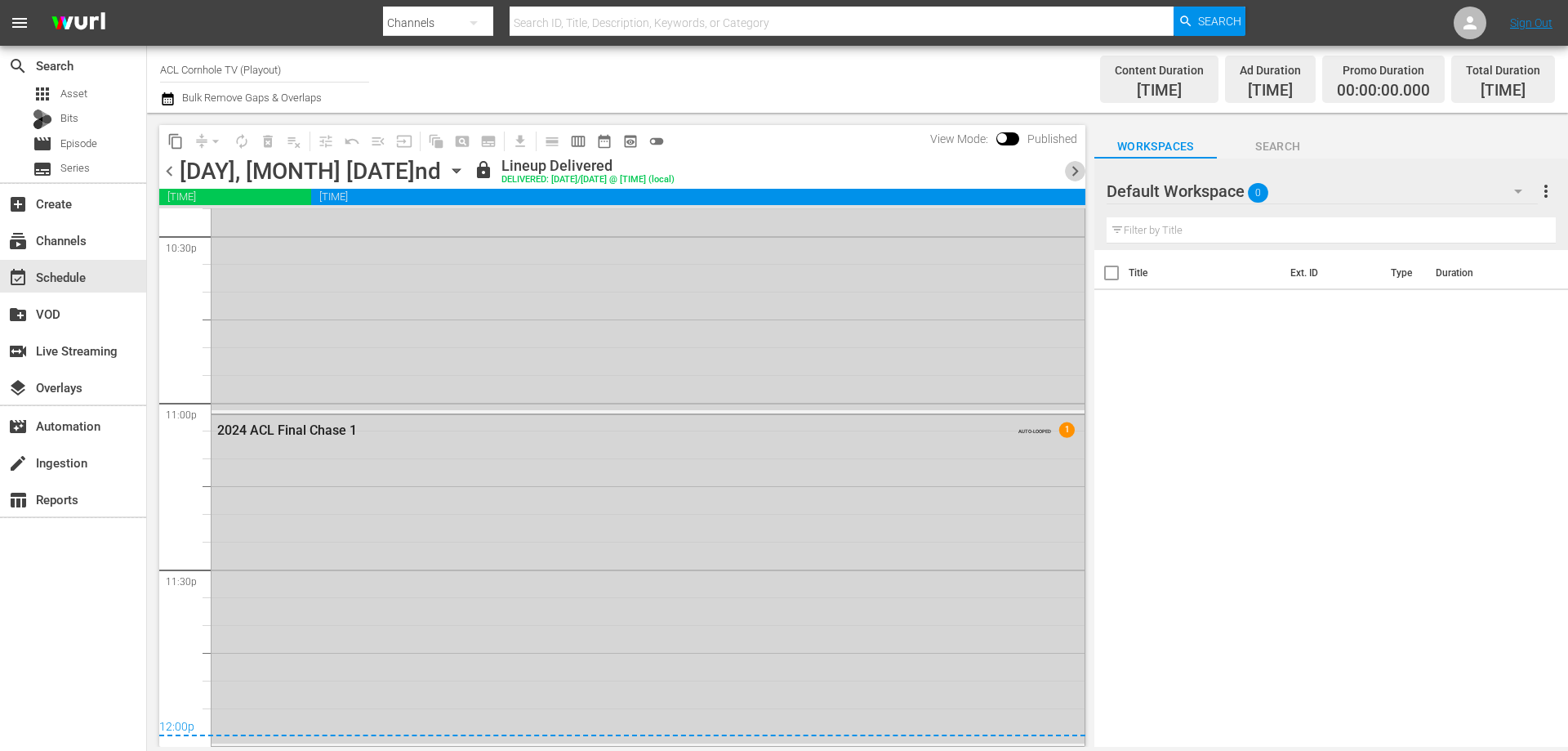 click on "chevron_right" at bounding box center (1075, 171) 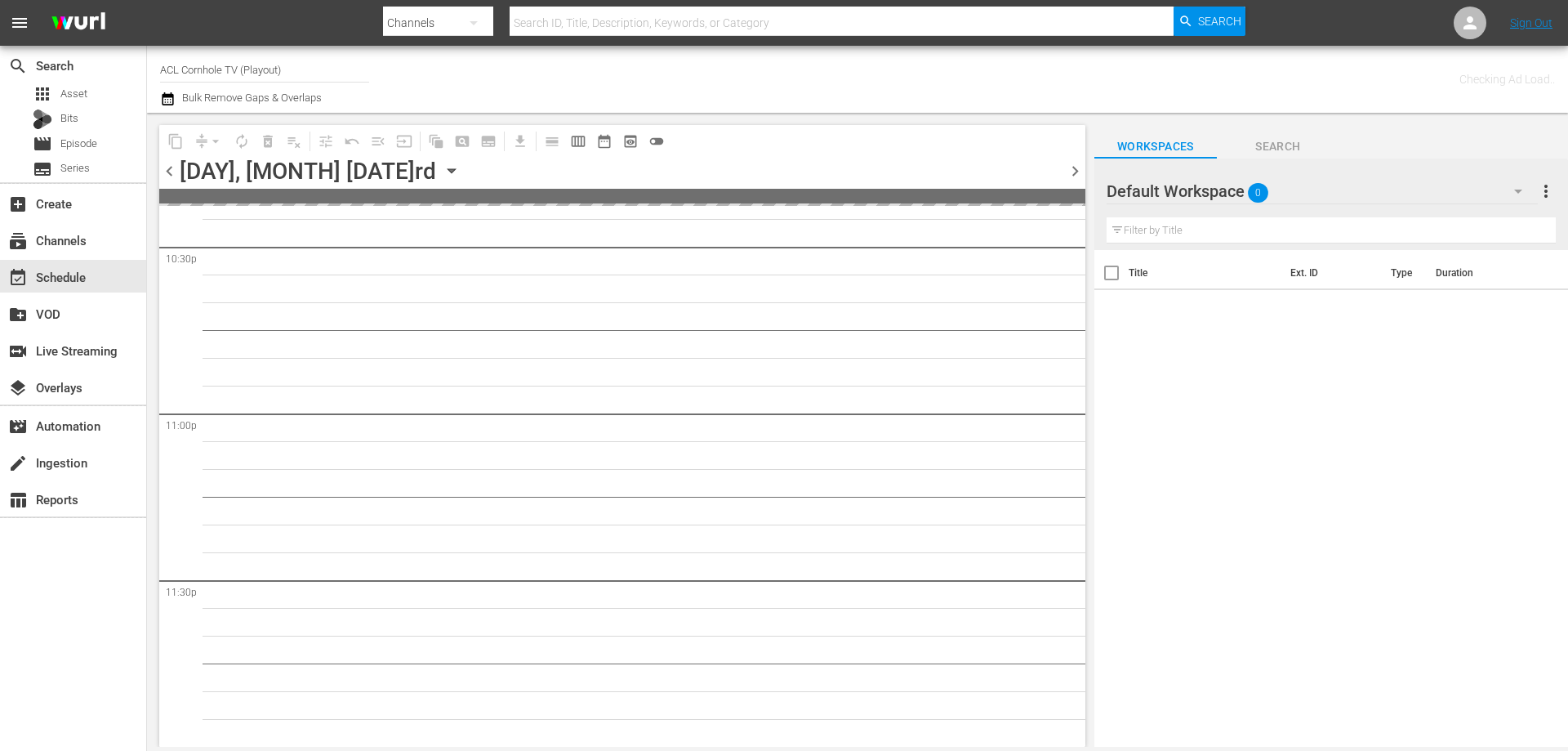 scroll, scrollTop: 7461, scrollLeft: 0, axis: vertical 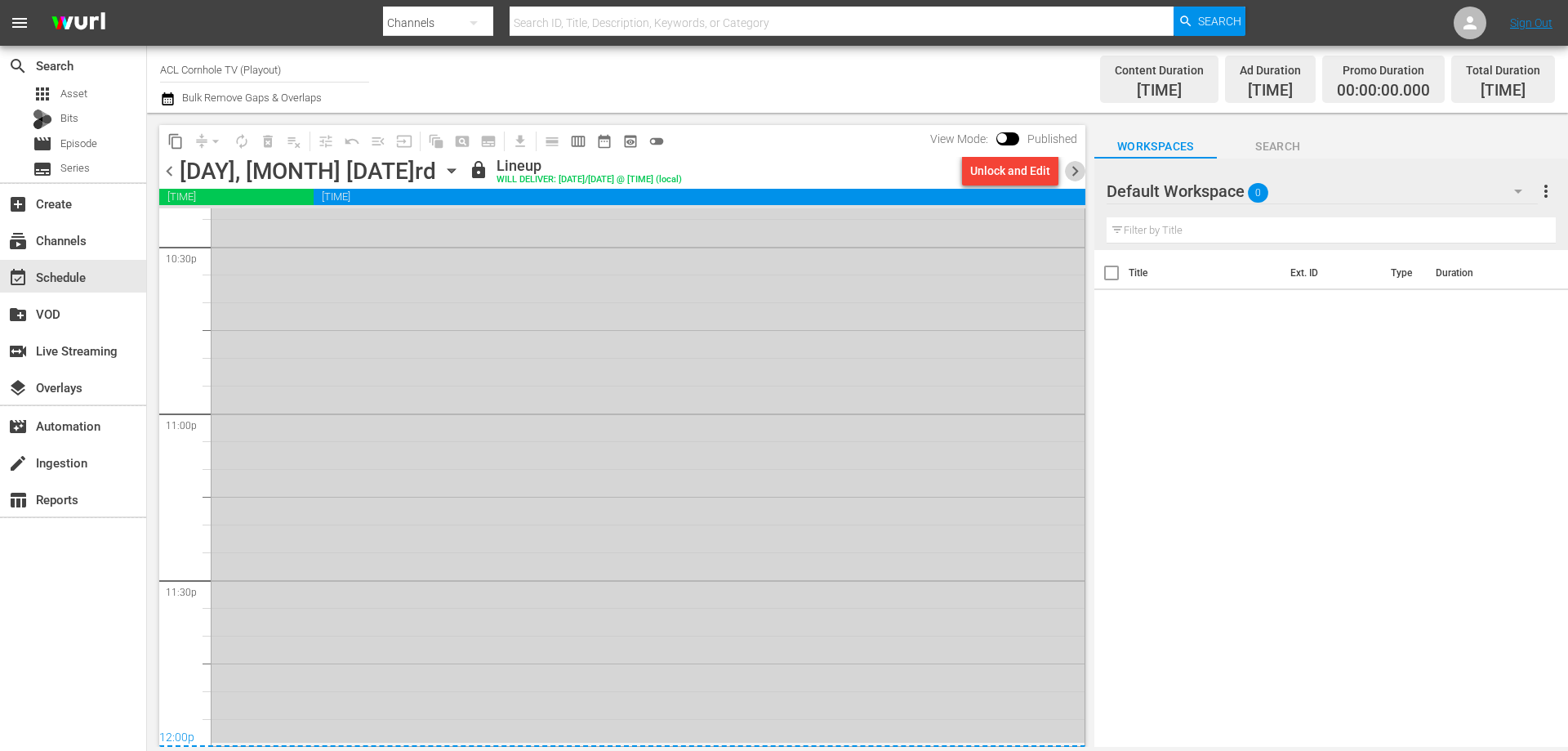 click on "chevron_right" at bounding box center (1075, 171) 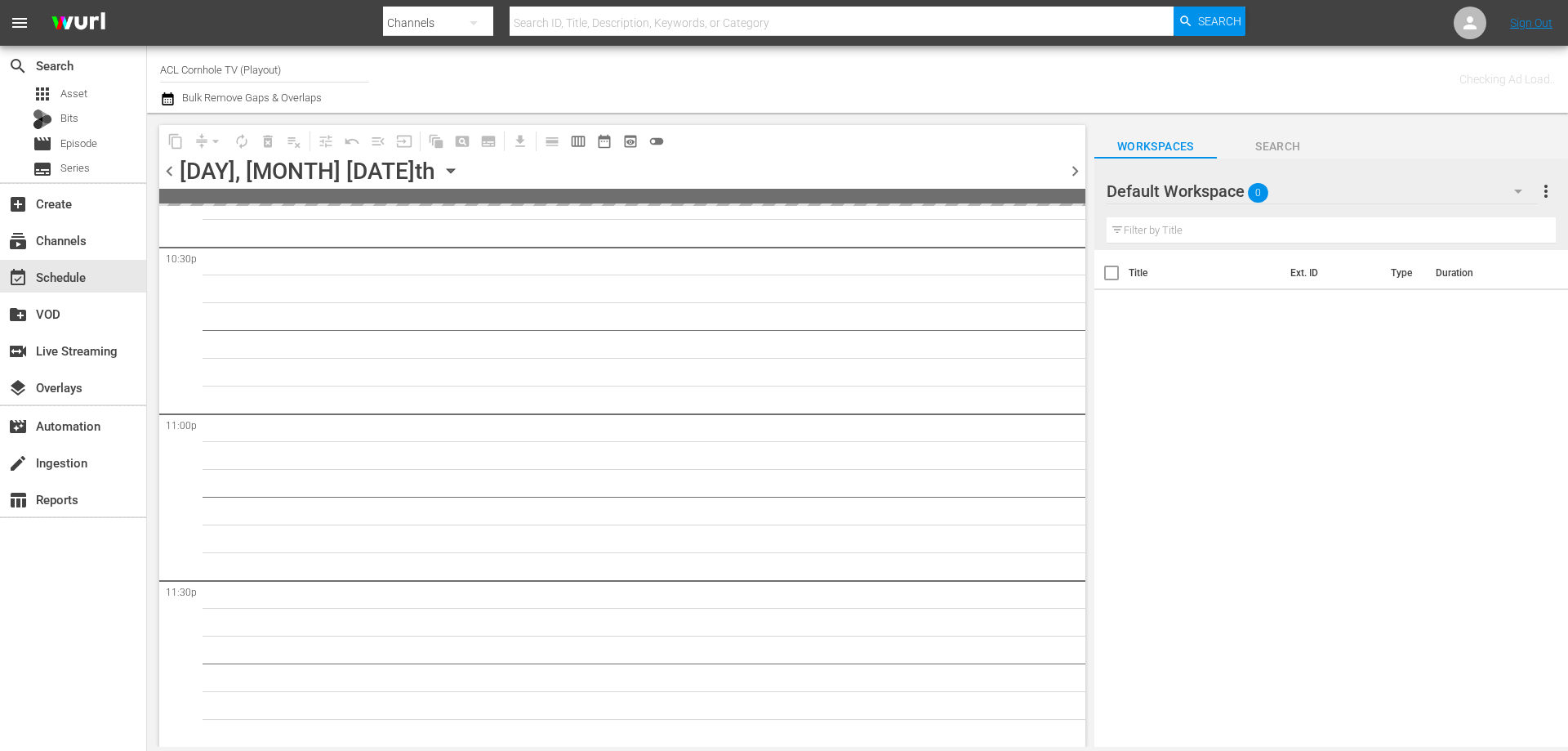 scroll, scrollTop: 7461, scrollLeft: 0, axis: vertical 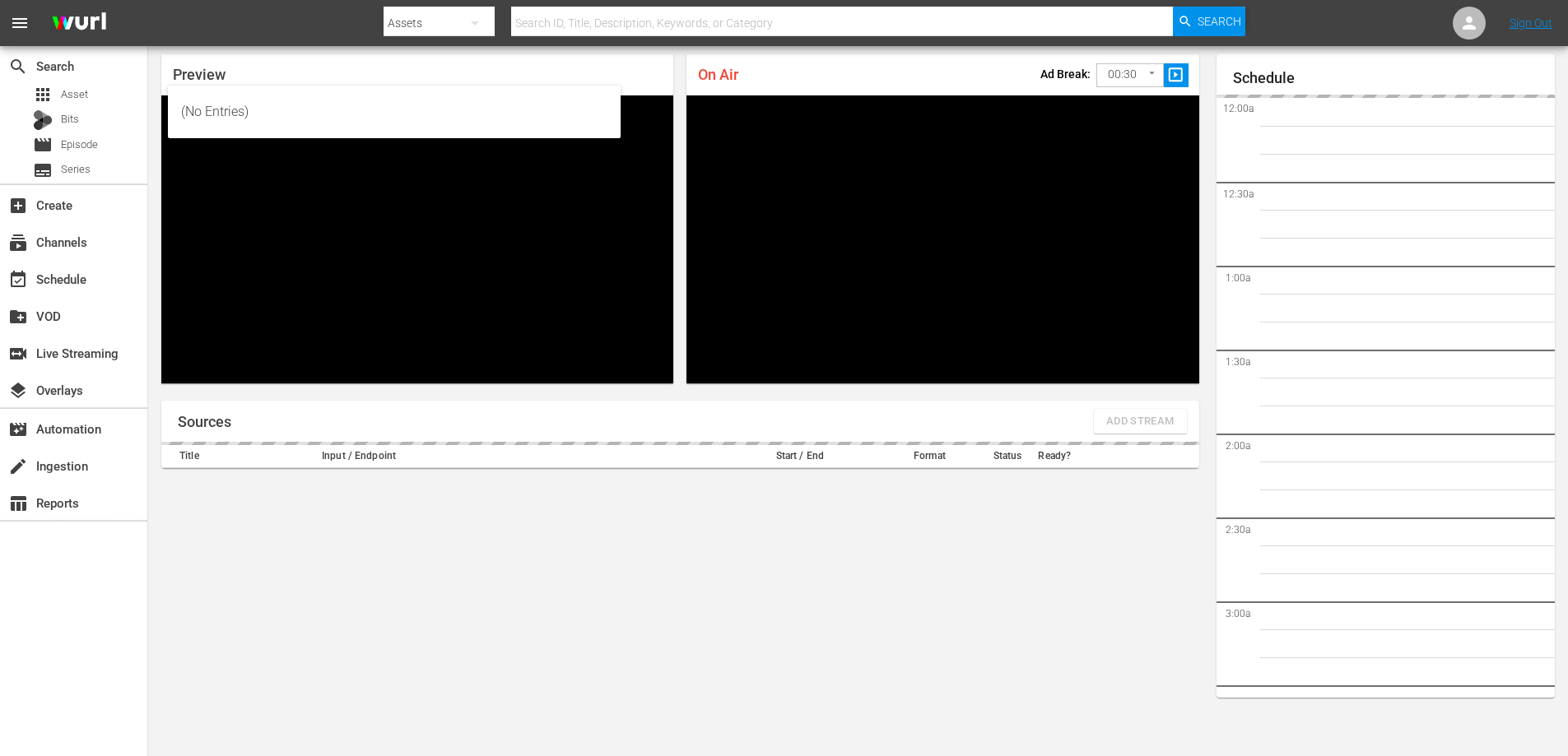 click on "menu Search By Assets Search ID, Title, Description, Keywords, or Category Search Sign Out search   Search apps Asset Bits movie Episode subtitles Series add_box   Create subscriptions   Channels event_available   Schedule create_new_folder   VOD switch_video   Live Streaming layers   Overlays movie_filter   Automation create   Ingestion table_chart   Reports Channel Title ACL Cornhole TV (Playout) ([NUMBER]) Preview Video Player is loading. Play Unmute Current Time  [TIME] / Duration  -:- Loaded :  0% Stream Type  LIVE Seek to live, currently behind live LIVE Remaining Time  - -:-   1x Playback Rate Chapters Chapters Descriptions descriptions off , selected Captions captions settings , opens captions settings dialog captions off , selected Audio Track Picture-in-Picture Fullscreen This is a modal window. Beginning of dialog window. Escape will cancel and close the window. Text Color White Black Red Green Blue Yellow Magenta Cyan Transparency Opaque Semi-Transparent Background Color Black Red" at bounding box center (784, 323) 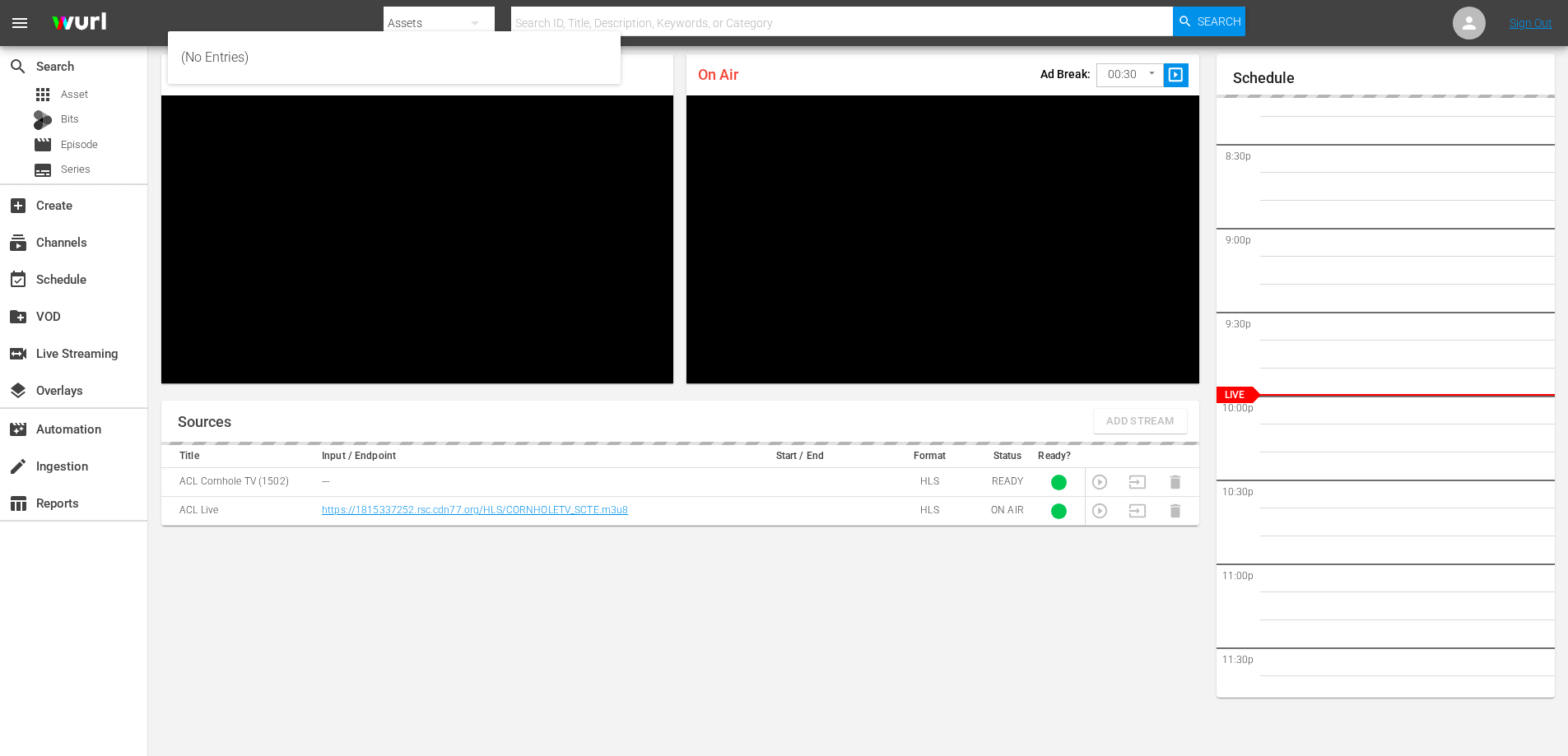 click on "Sources Add Stream Title Input / Endpoint Start / End Format Status Ready? ACL Cornhole TV (1502) --- HLS READY 1 ACL Live https://1815337252.rsc.cdn77.org/HLS/CORNHOLETV_SCTE.m3u8 HLS ON AIR 1" at bounding box center (680, 572) 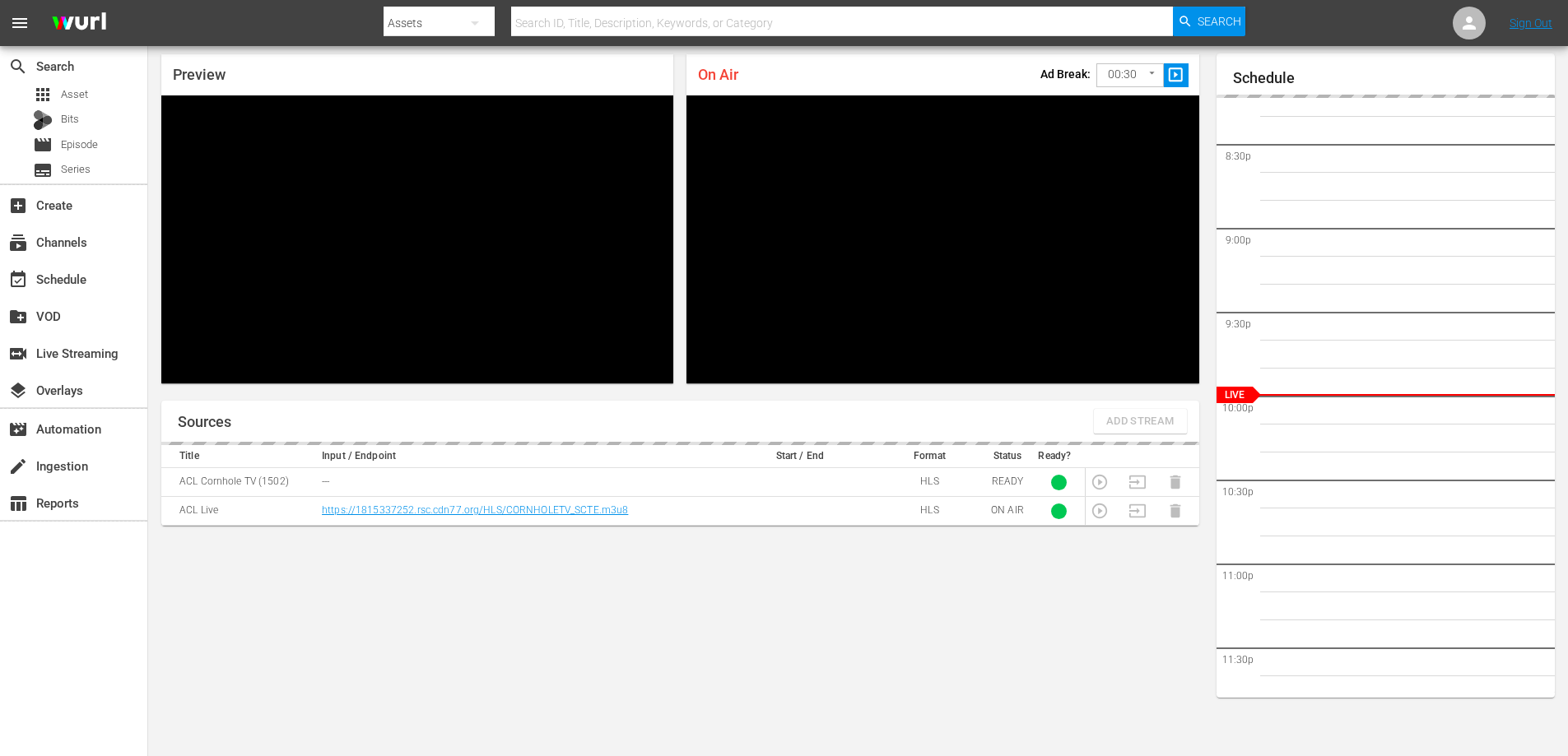 scroll, scrollTop: 0, scrollLeft: 0, axis: both 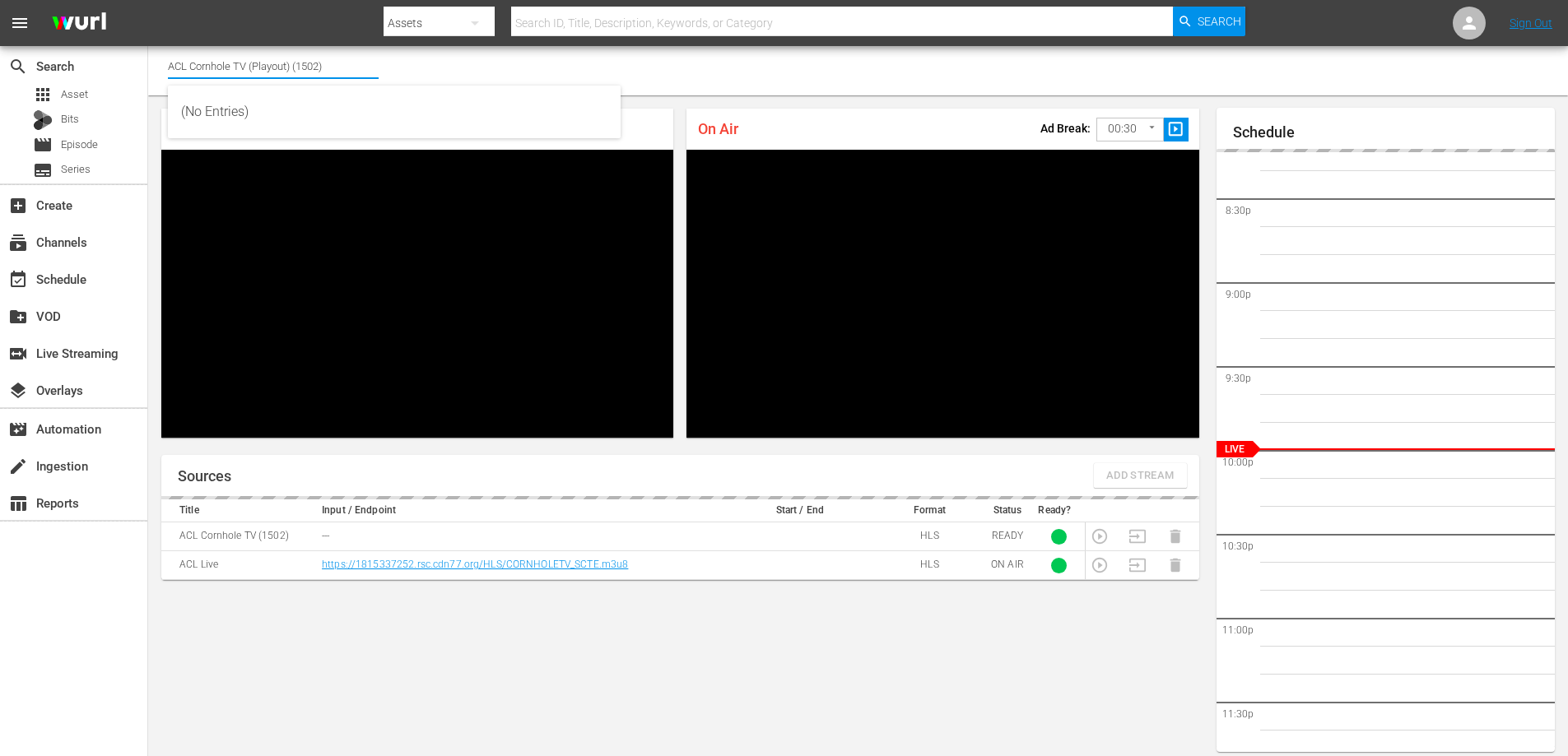 click on "ACL Cornhole TV (Playout) (1502)" at bounding box center [273, 66] 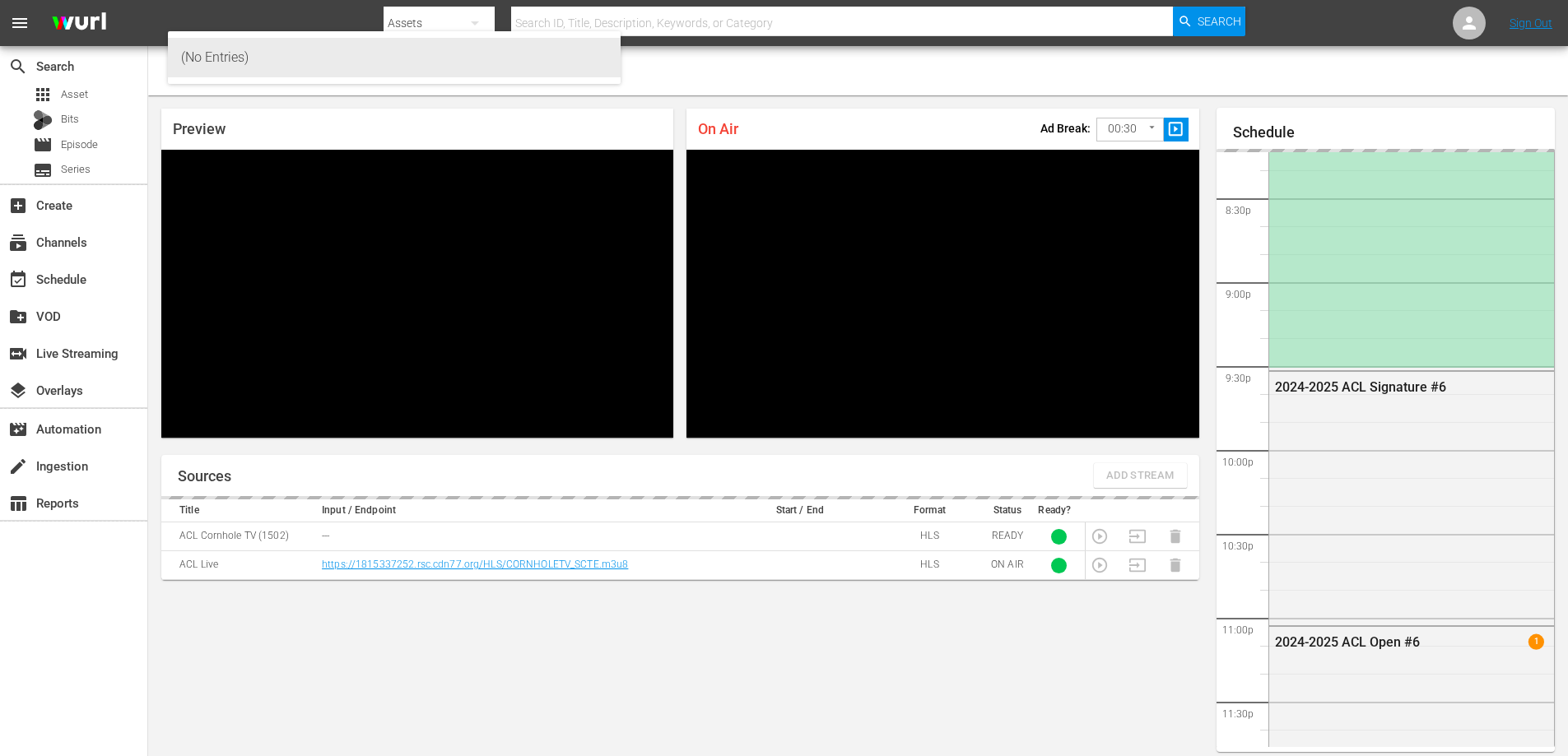 scroll, scrollTop: 2723, scrollLeft: 0, axis: vertical 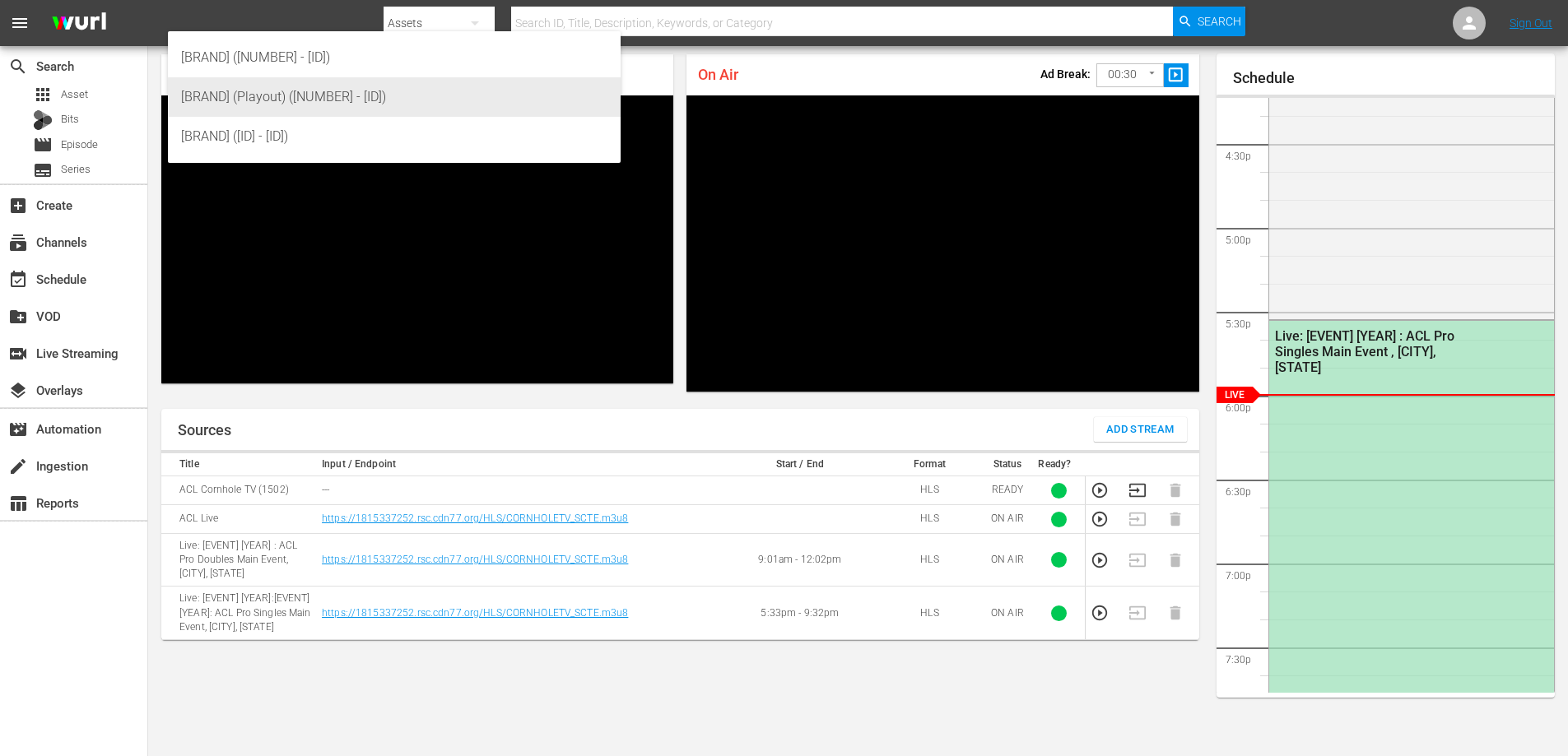 click on "Boxing TV (Playout) (1503 - tripleb_boxingtv_3)" at bounding box center (394, 97) 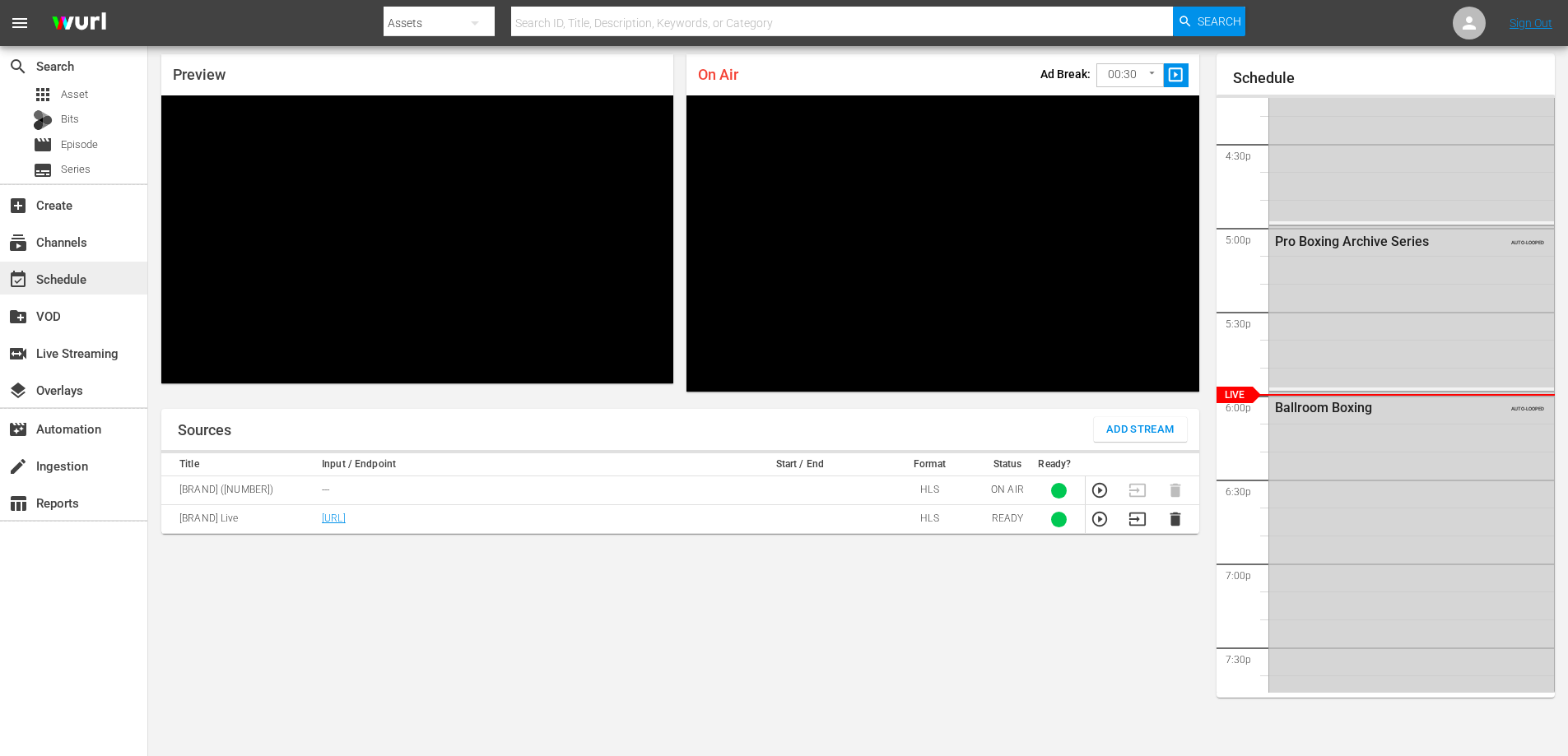 click on "event_available   Schedule" at bounding box center (46, 276) 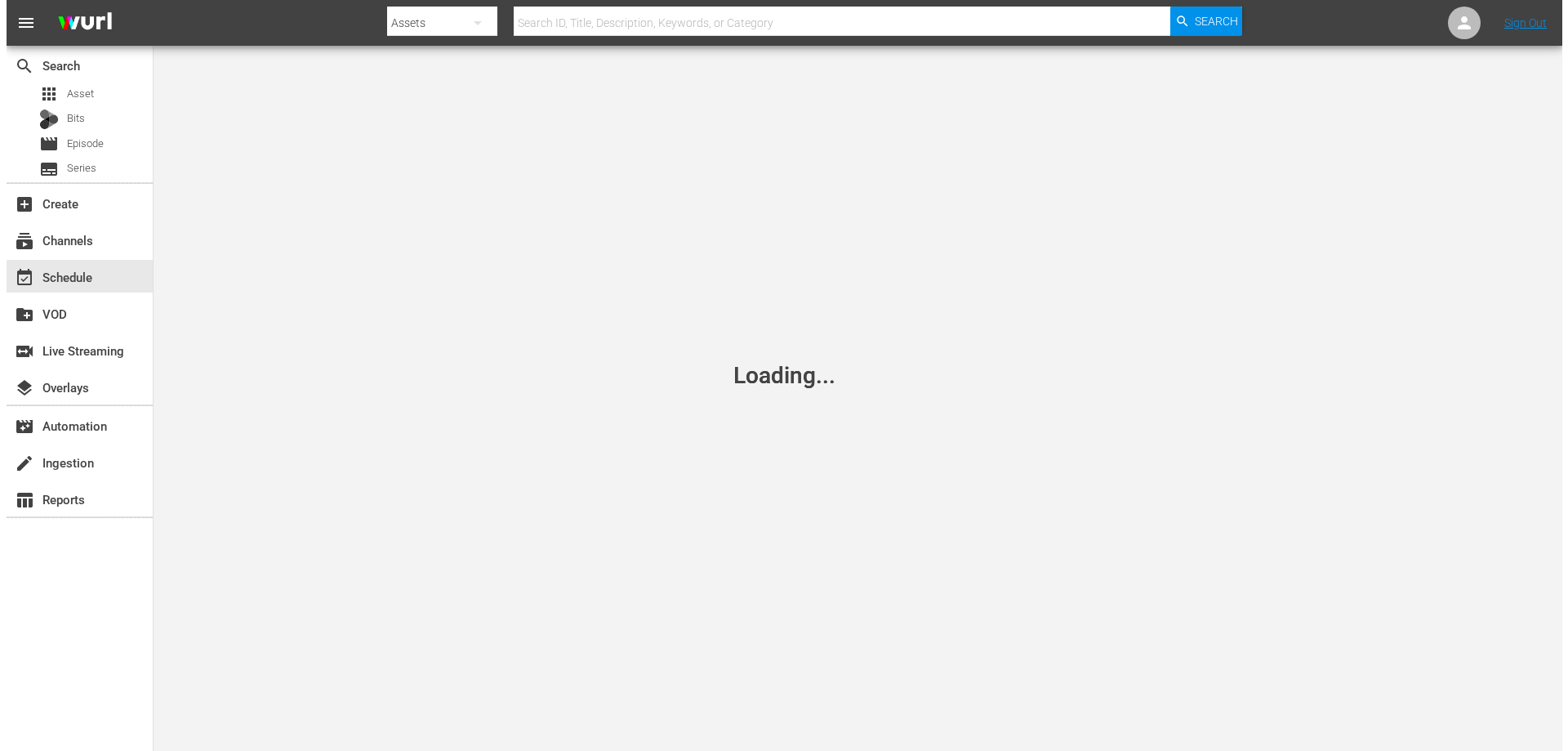 scroll, scrollTop: 0, scrollLeft: 0, axis: both 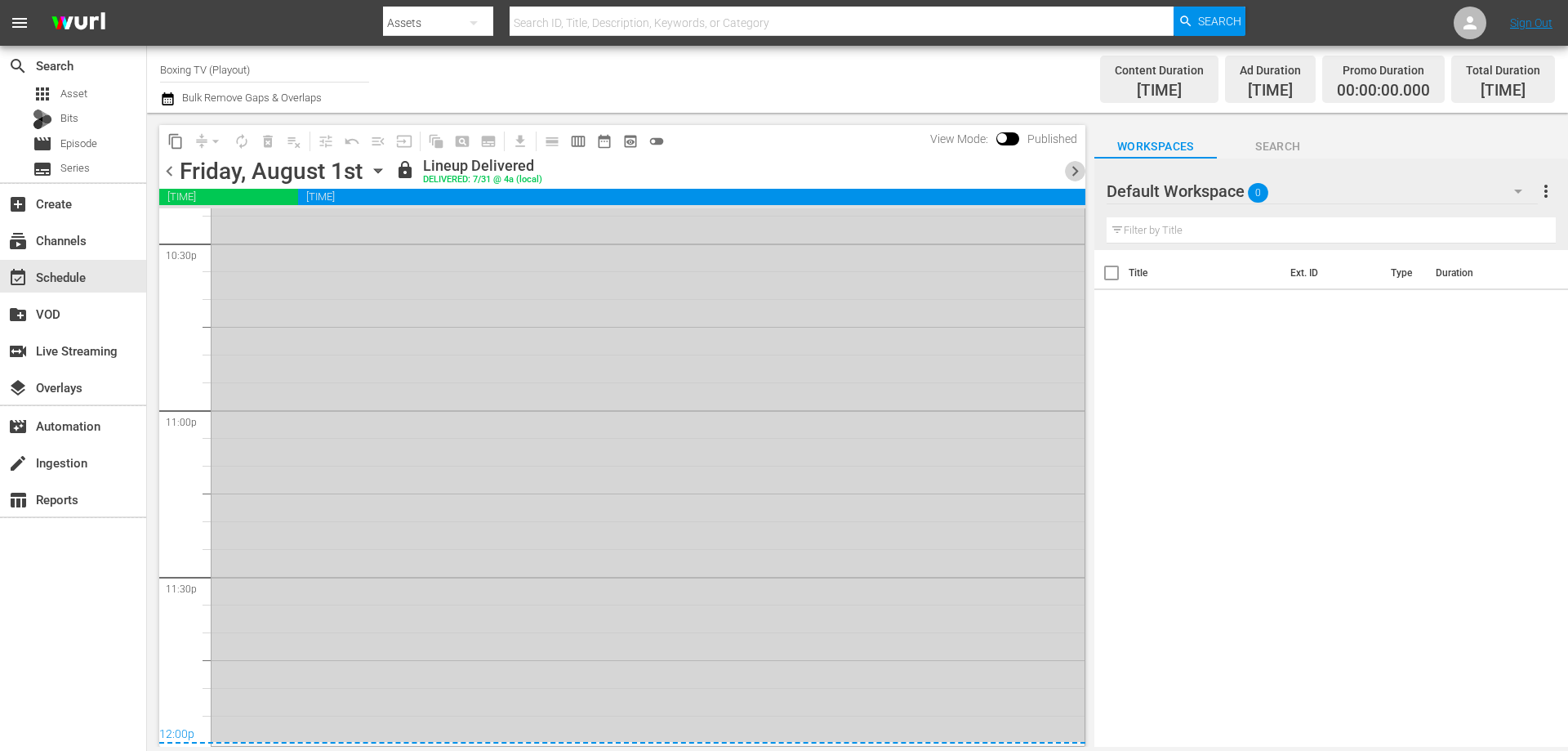 click on "chevron_right" at bounding box center (1075, 171) 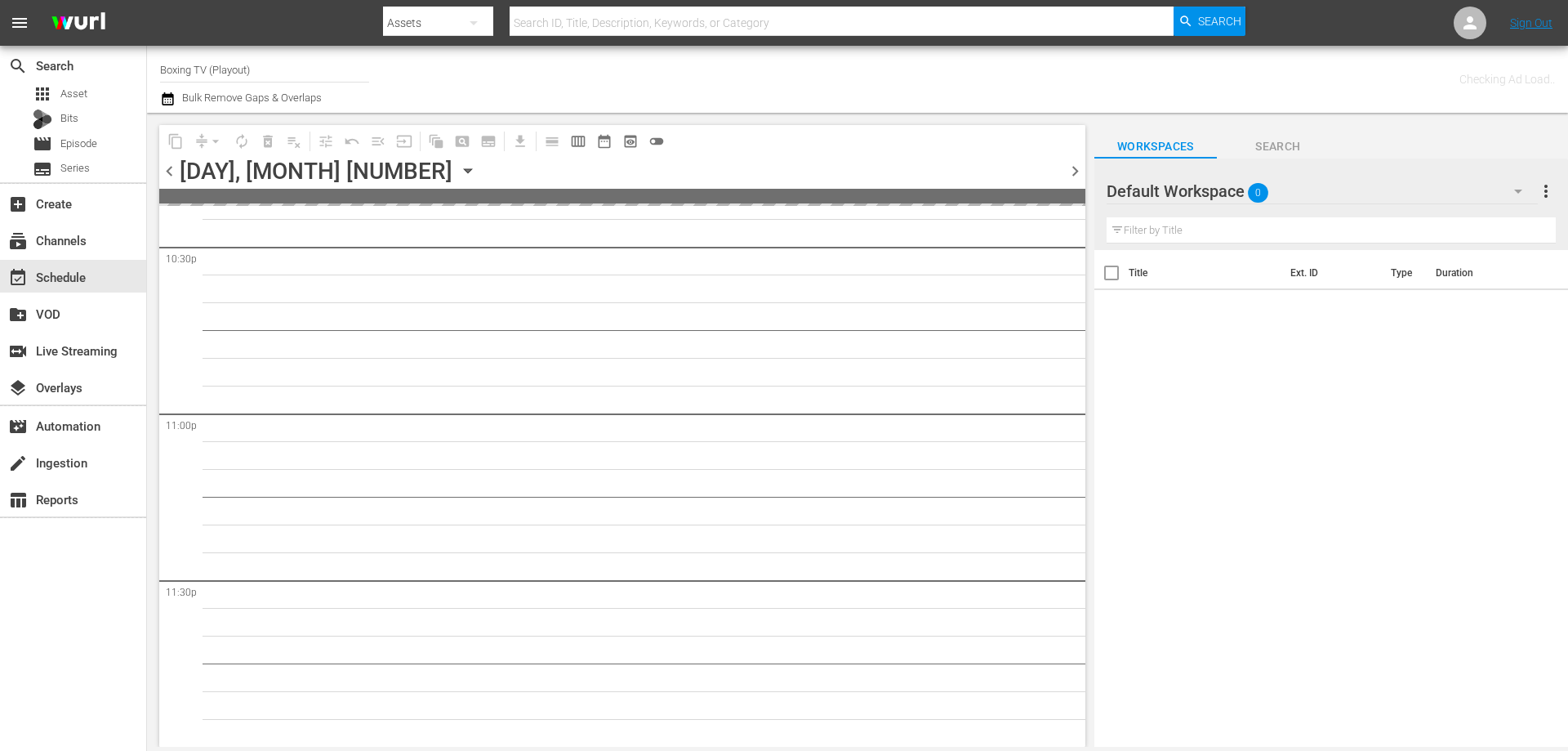 scroll, scrollTop: 7461, scrollLeft: 0, axis: vertical 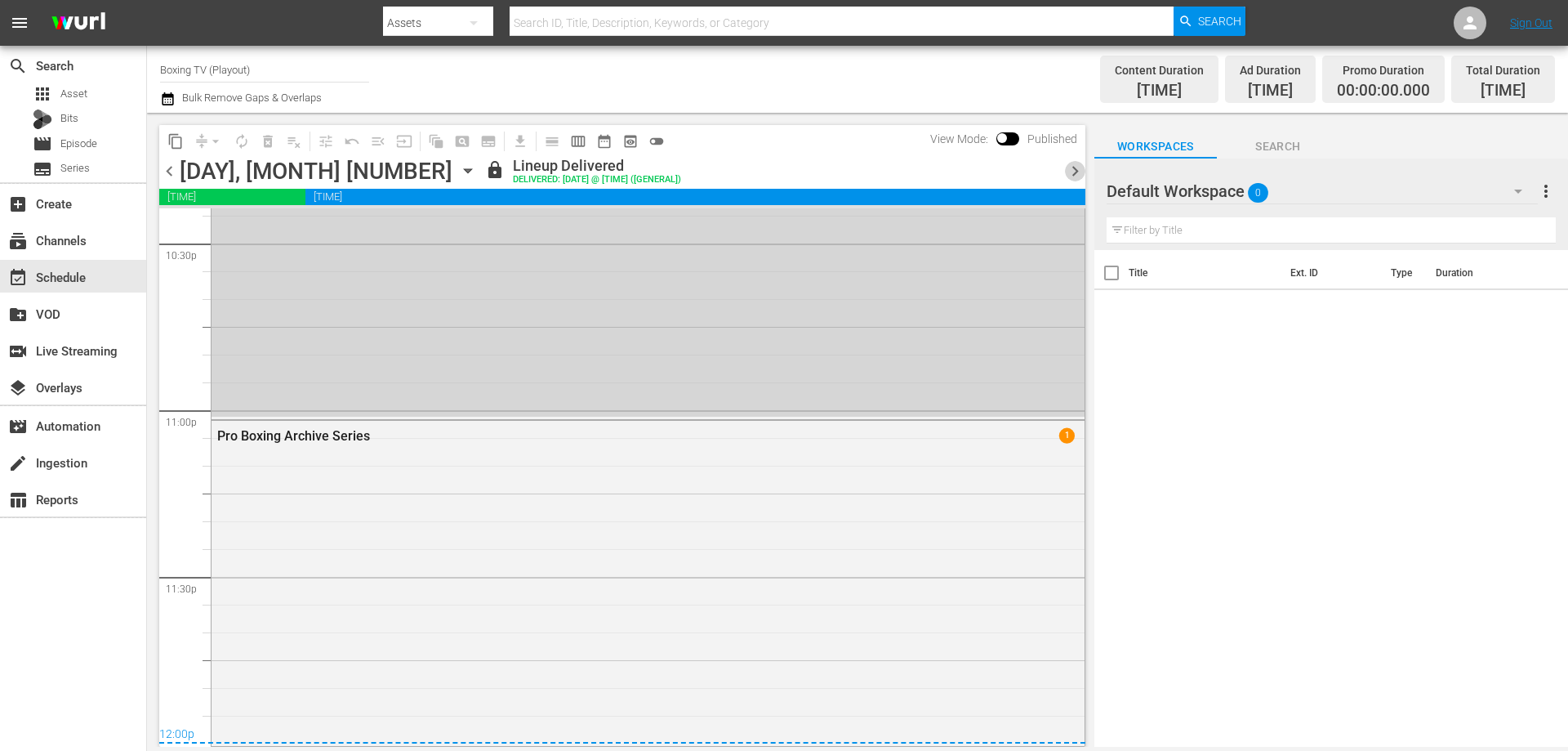 click on "chevron_right" at bounding box center (1075, 171) 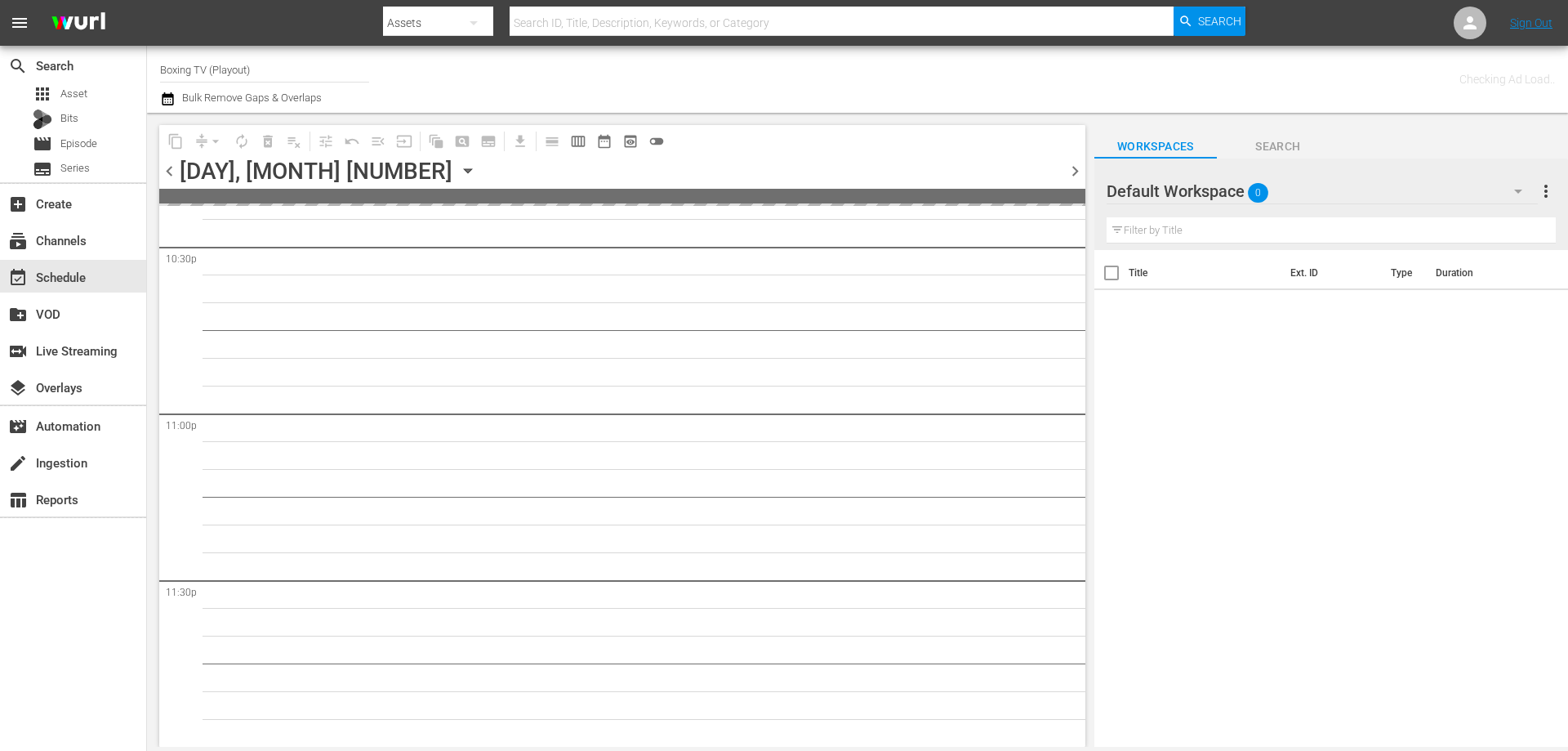 scroll, scrollTop: 7461, scrollLeft: 0, axis: vertical 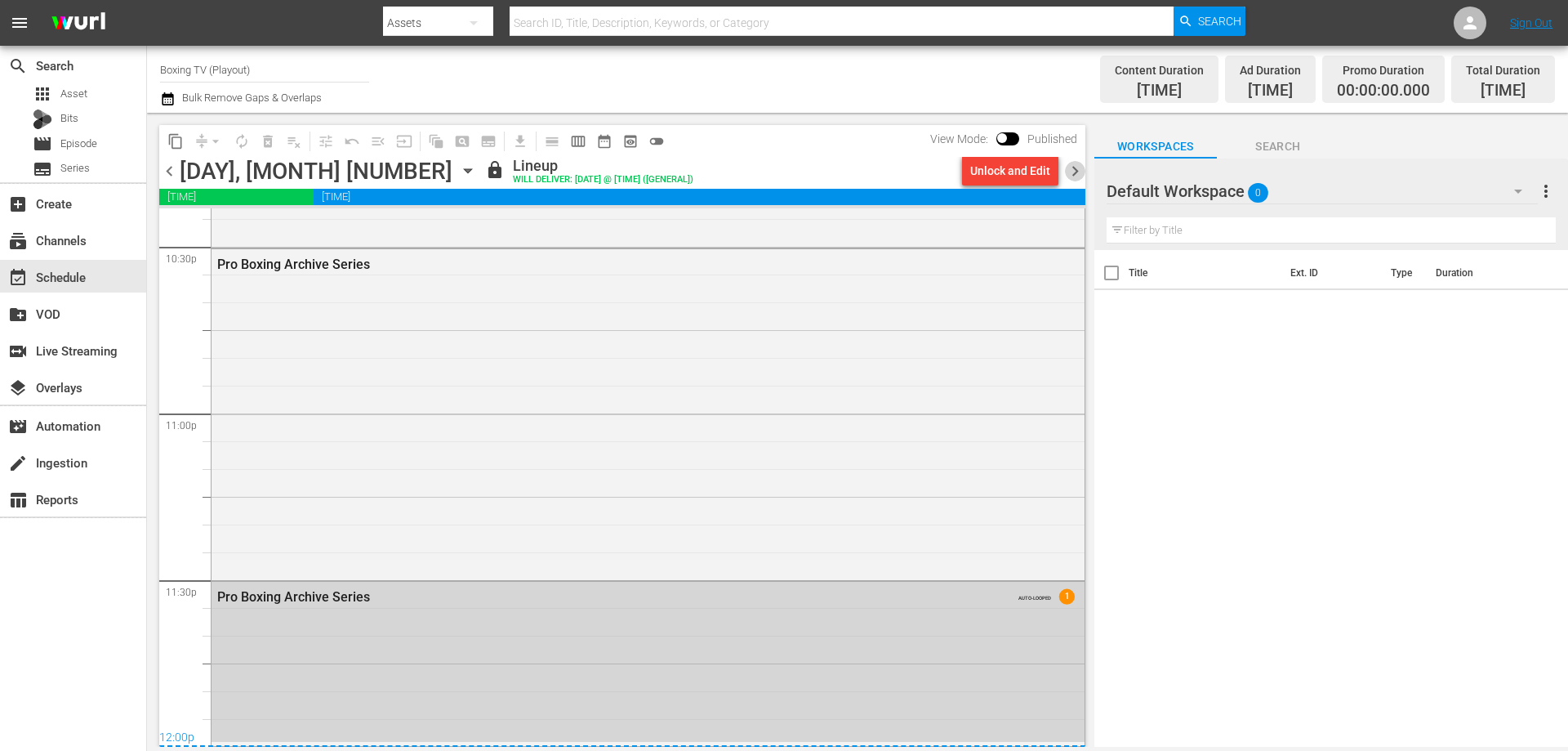 click on "chevron_right" at bounding box center (1075, 171) 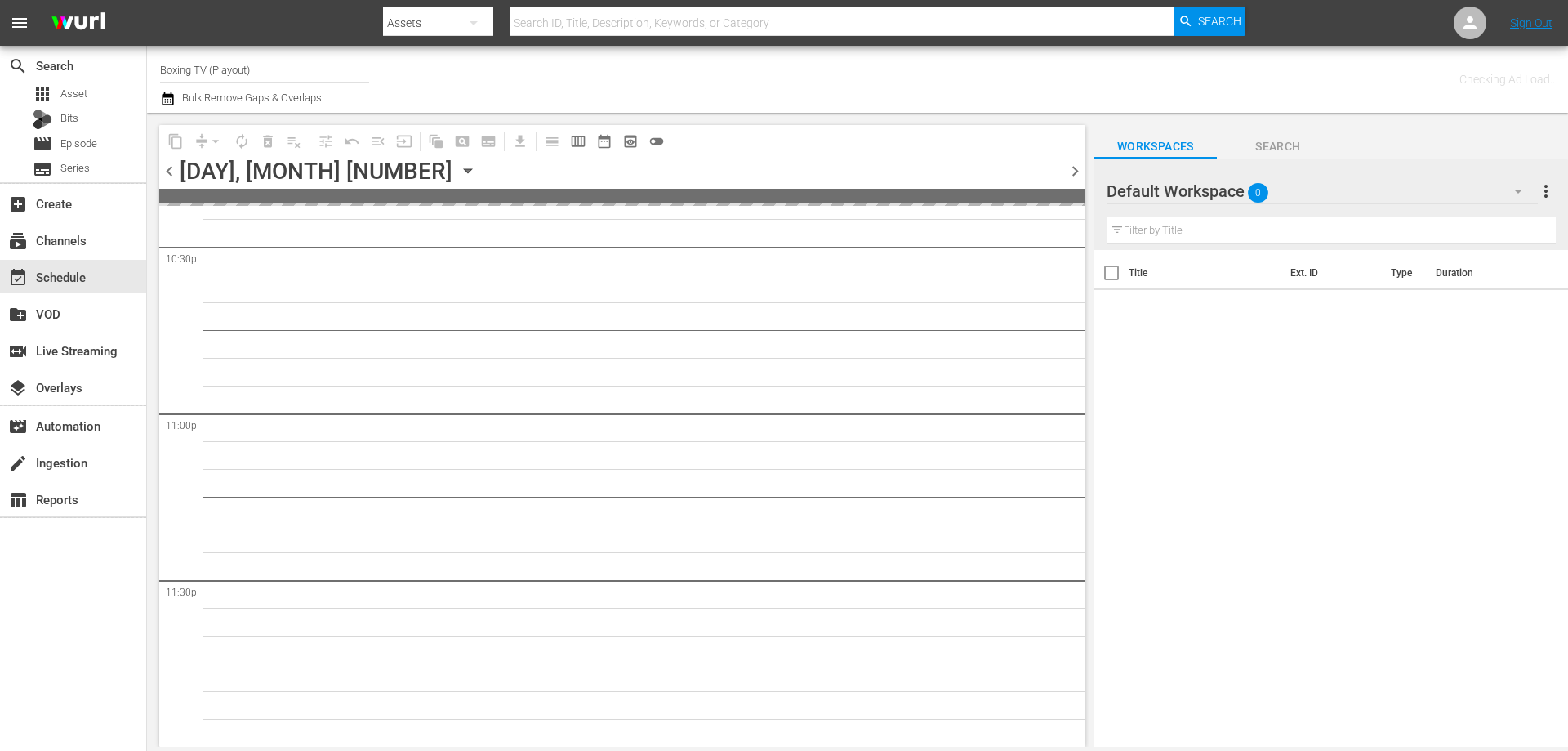scroll, scrollTop: 7461, scrollLeft: 0, axis: vertical 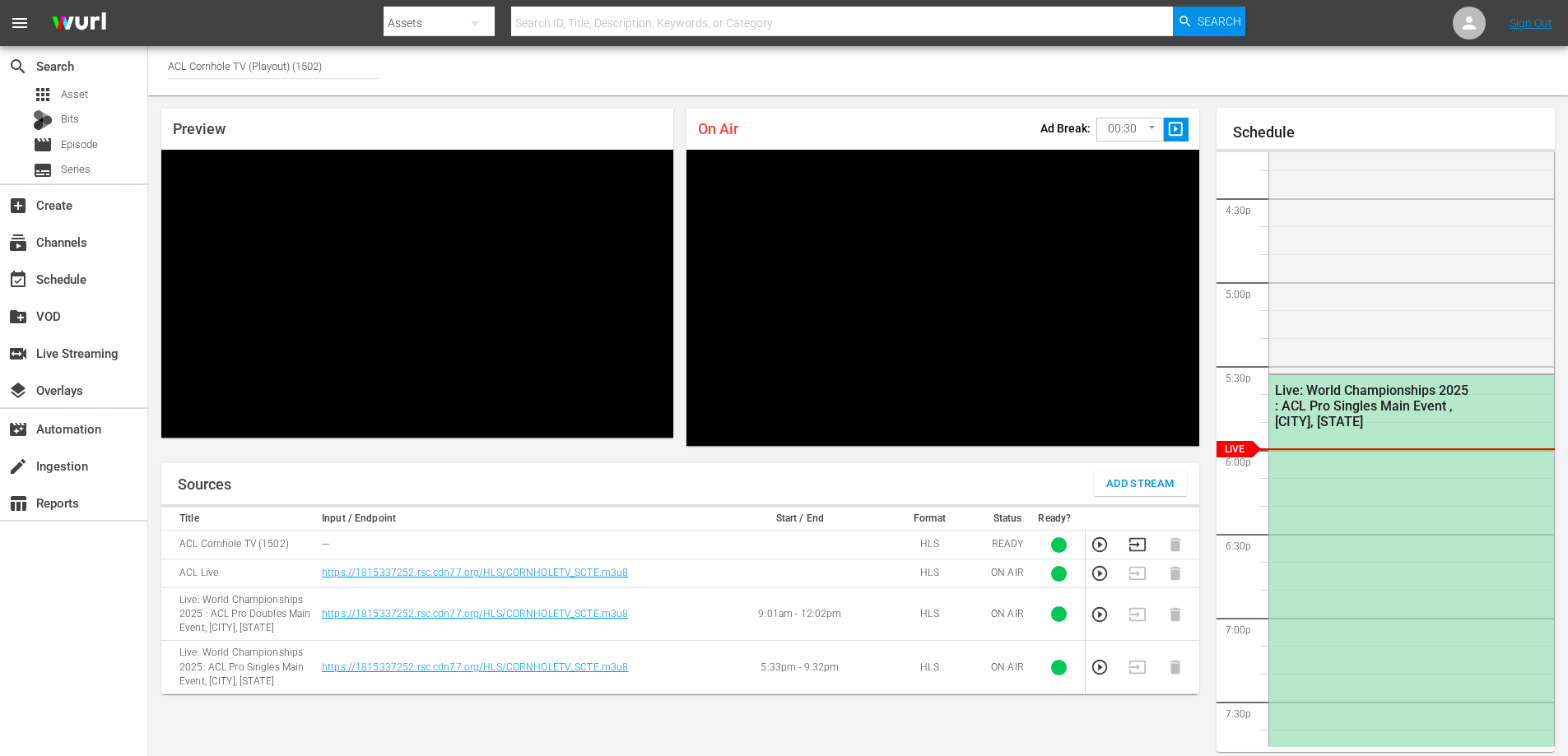 click on "ACL Cornhole TV (Playout) (1502)" at bounding box center (273, 66) 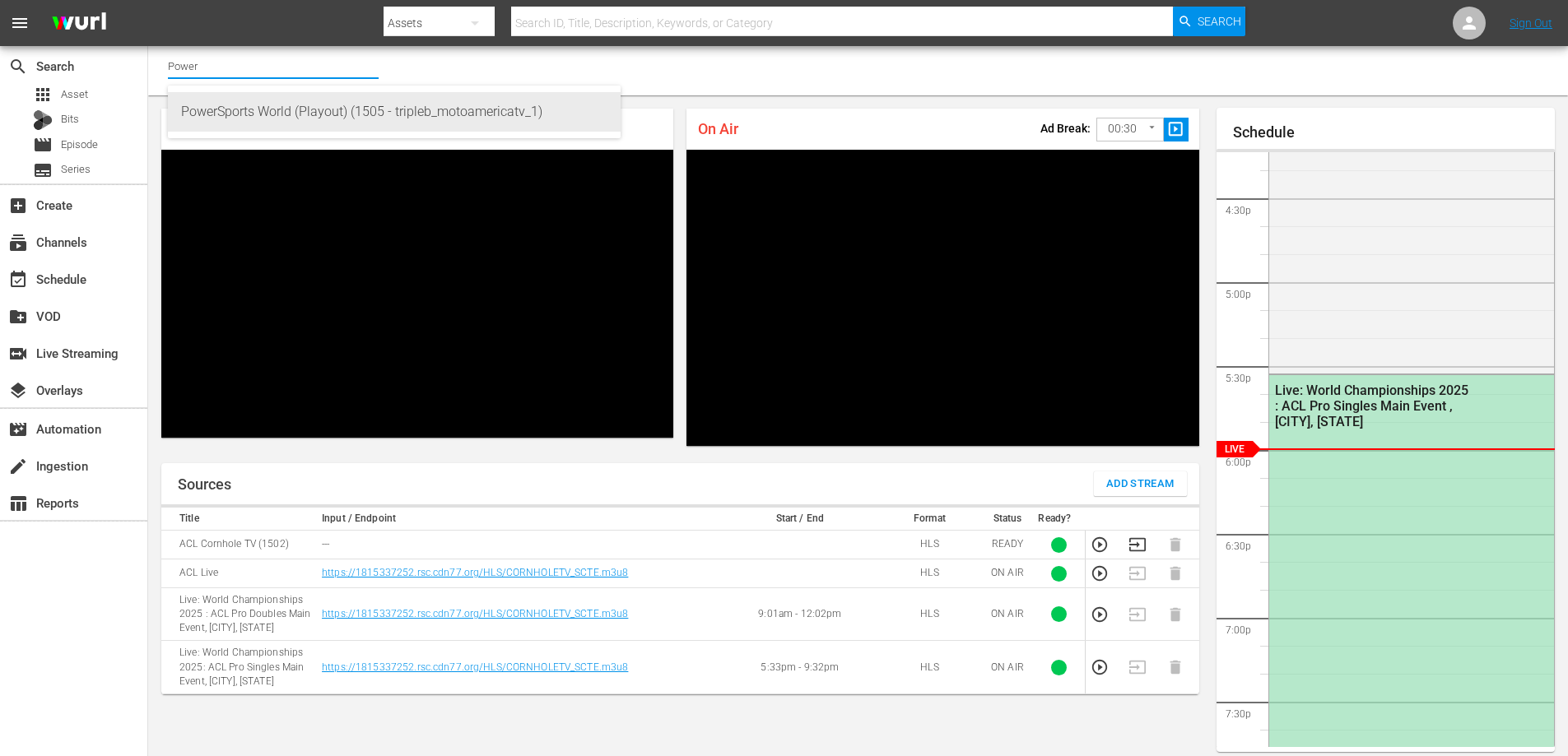 click on "PowerSports World (Playout) (1505 - tripleb_motoamericatv_1)" at bounding box center [394, 112] 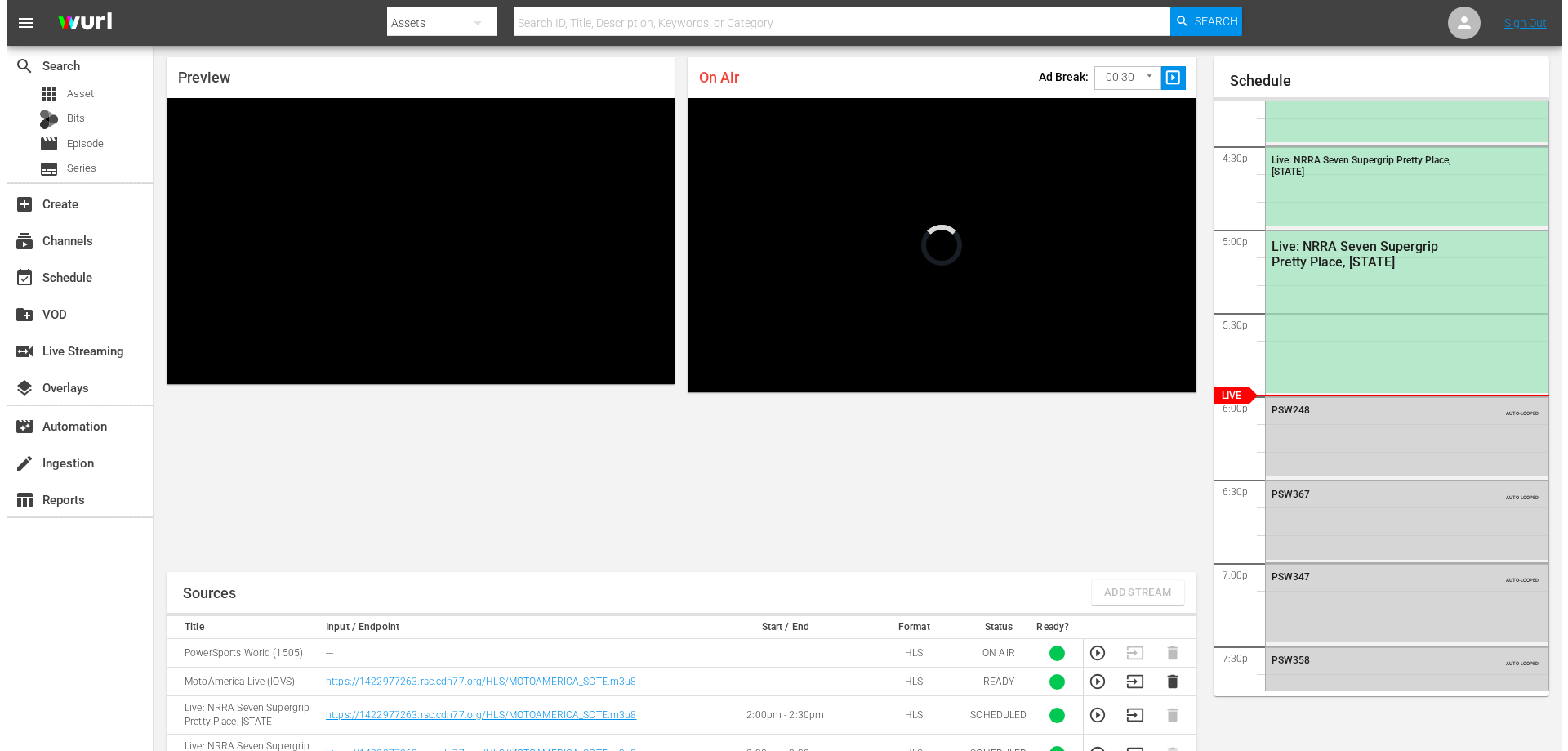 scroll, scrollTop: 0, scrollLeft: 0, axis: both 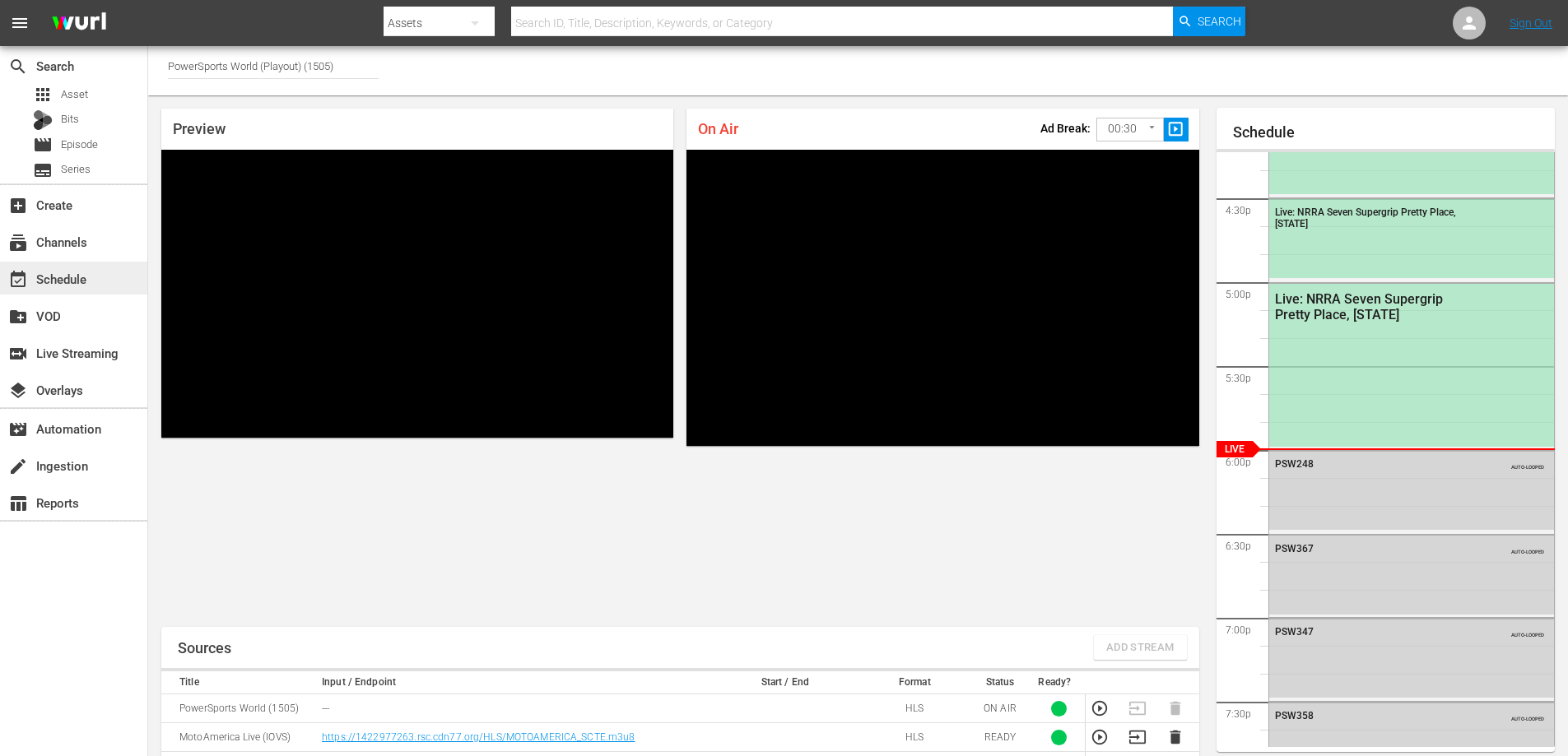 click on "event_available   Schedule" at bounding box center [46, 276] 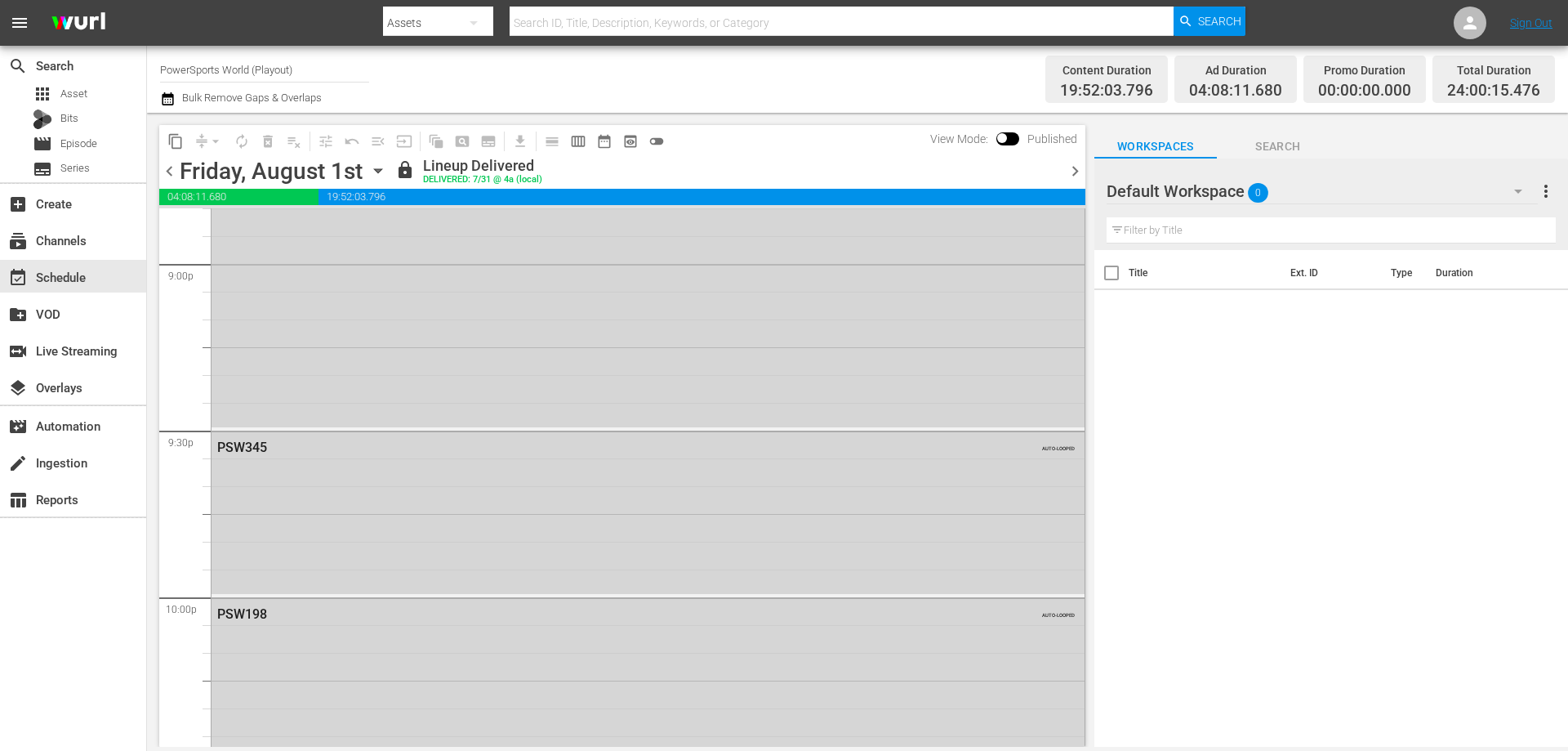 scroll, scrollTop: 7465, scrollLeft: 0, axis: vertical 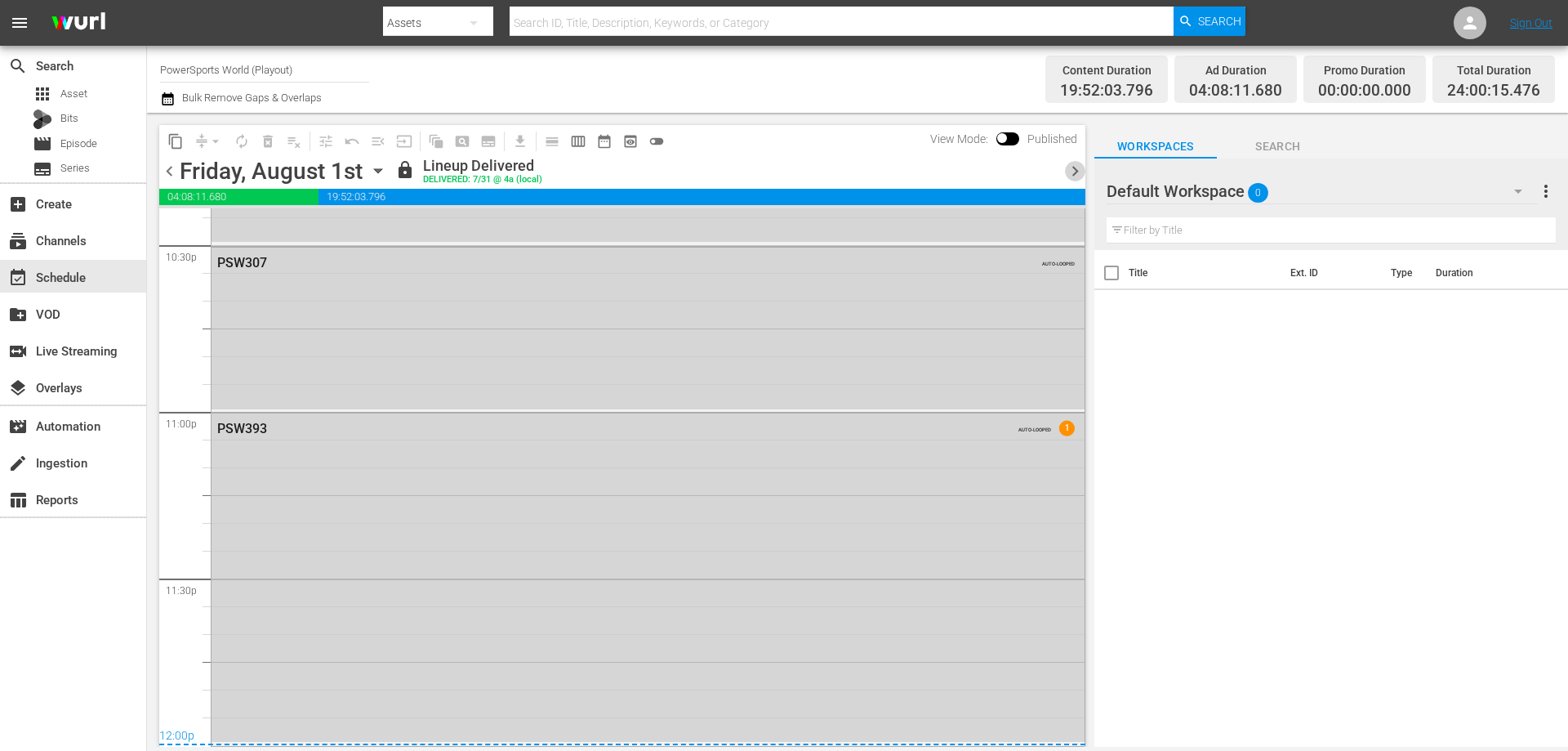 click on "chevron_right" at bounding box center [1075, 171] 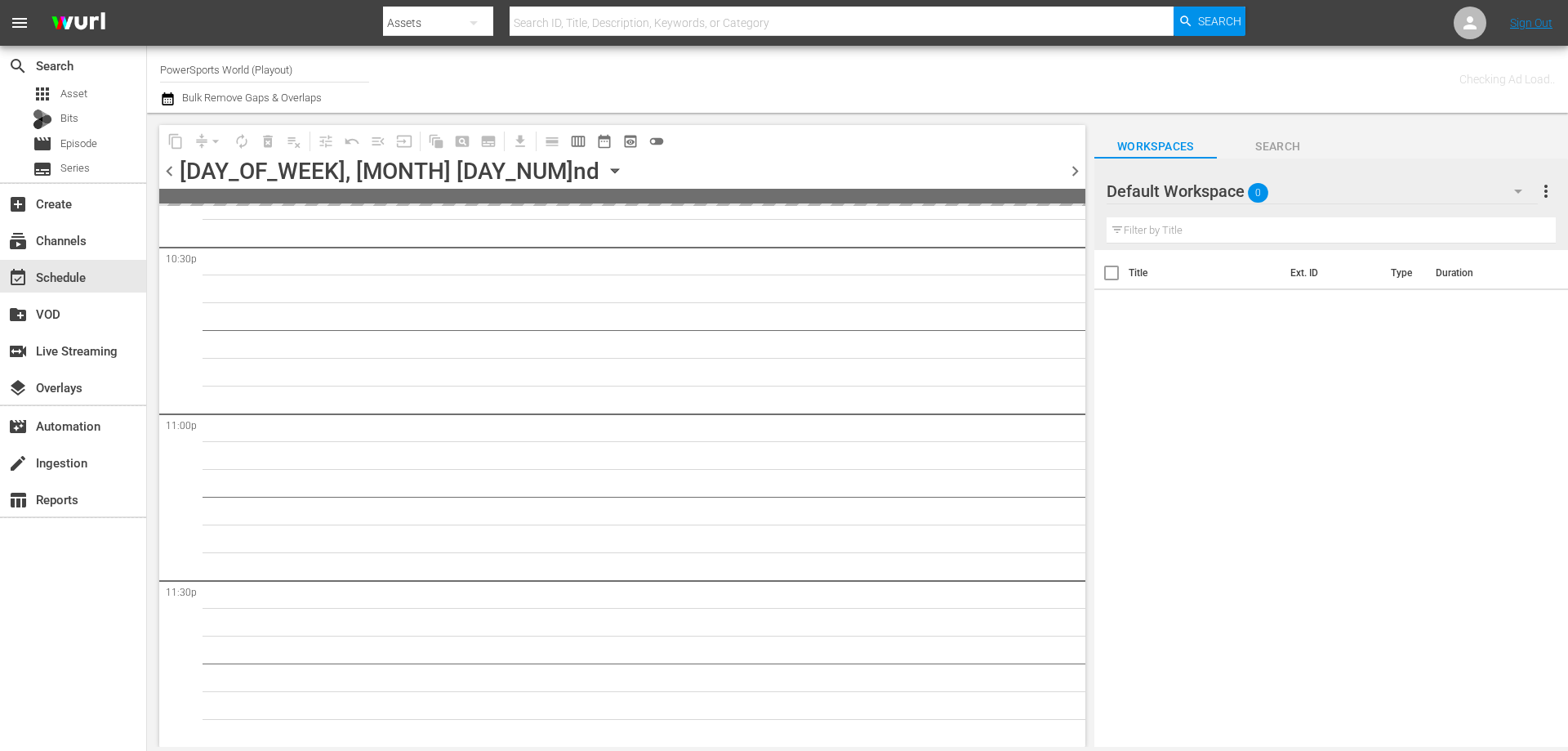 scroll, scrollTop: 7461, scrollLeft: 0, axis: vertical 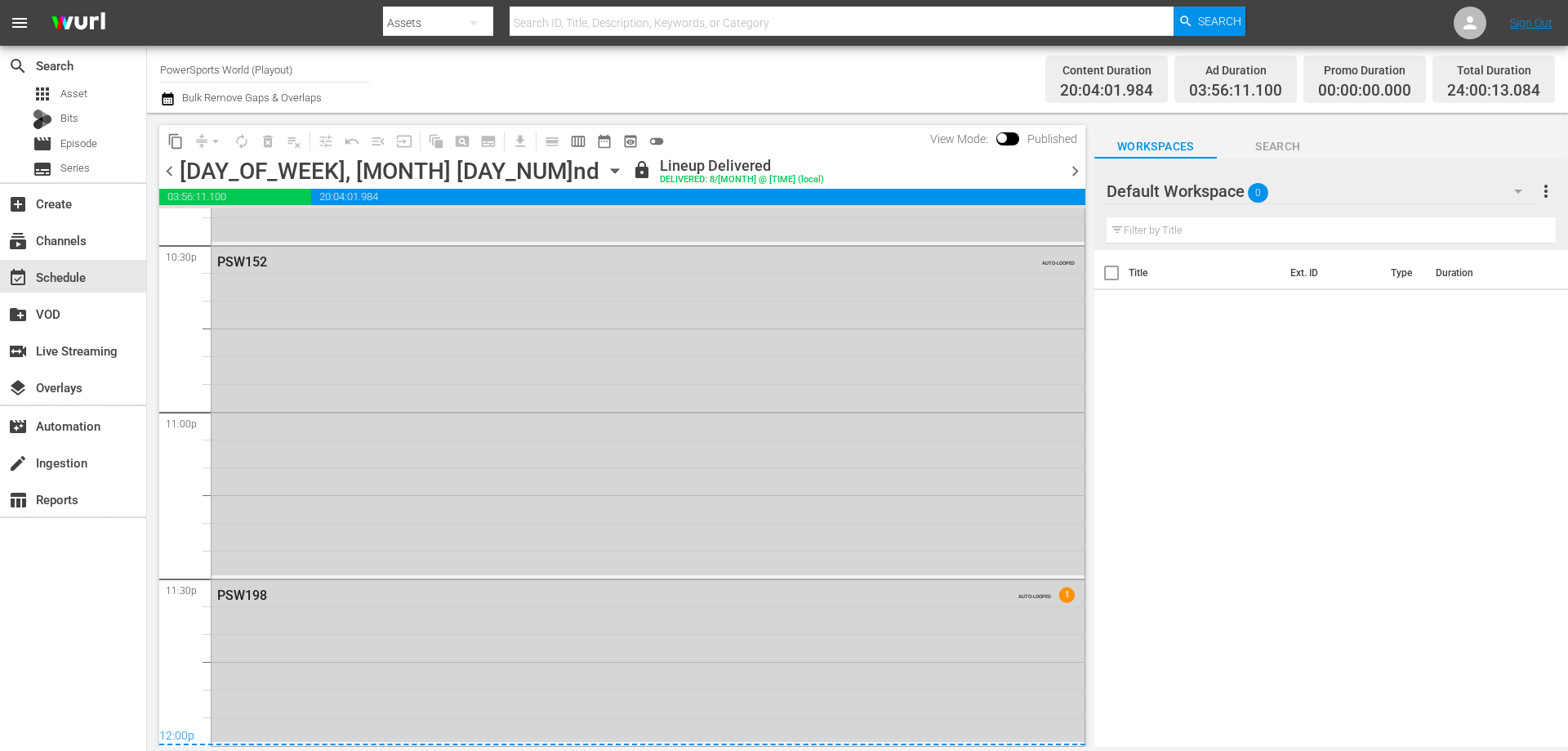 click on "chevron_right" at bounding box center [1075, 171] 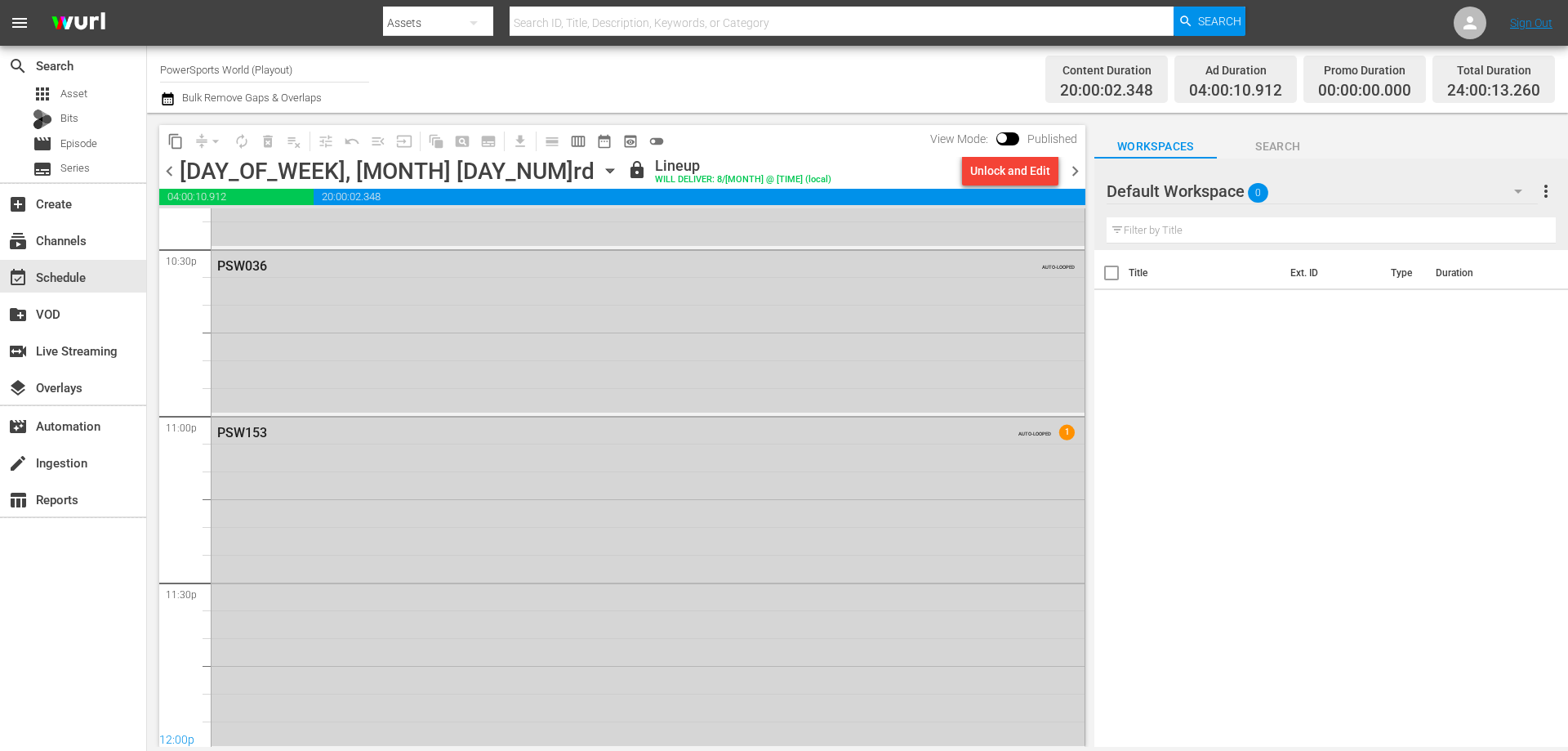 scroll, scrollTop: 7465, scrollLeft: 0, axis: vertical 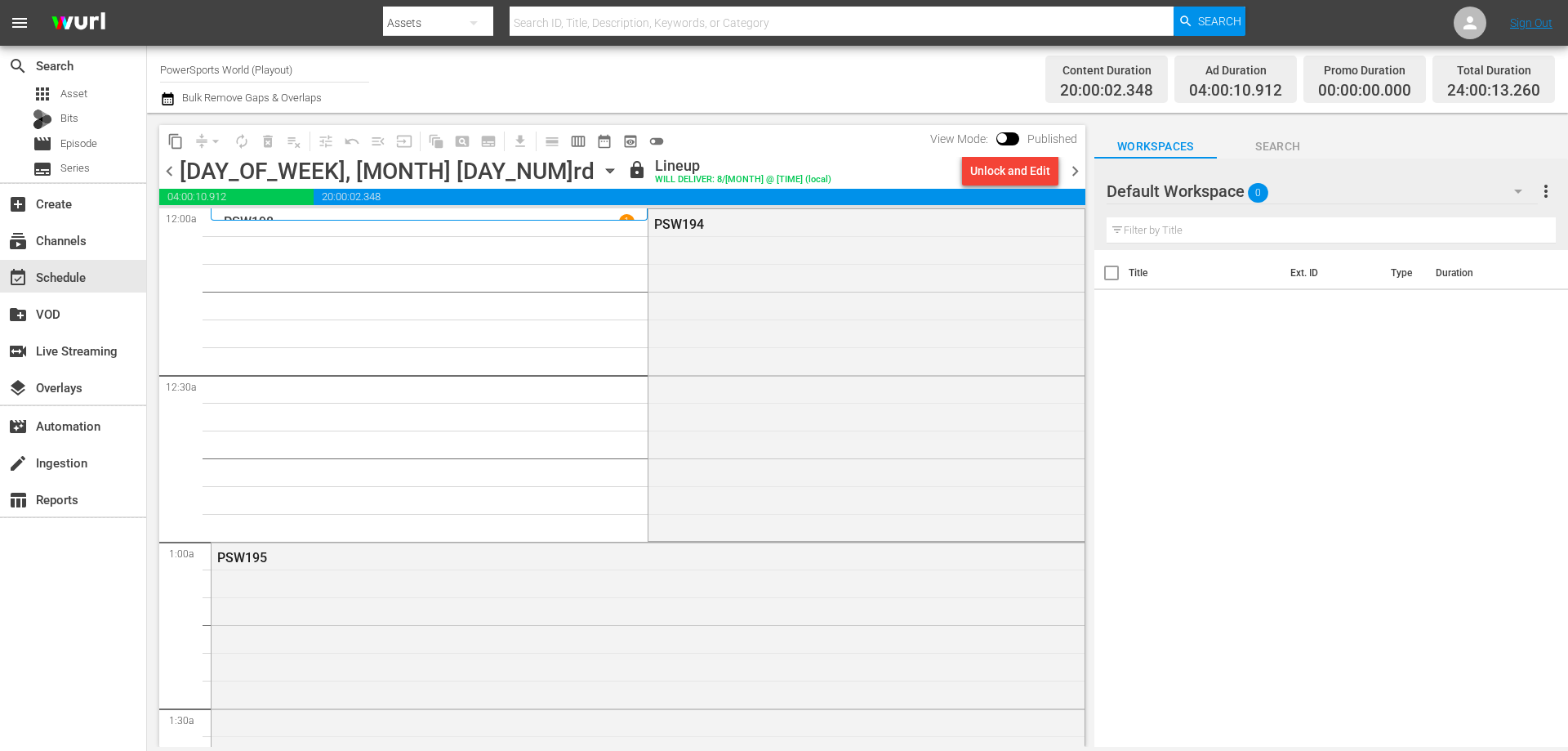 click on "chevron_right" at bounding box center (1075, 171) 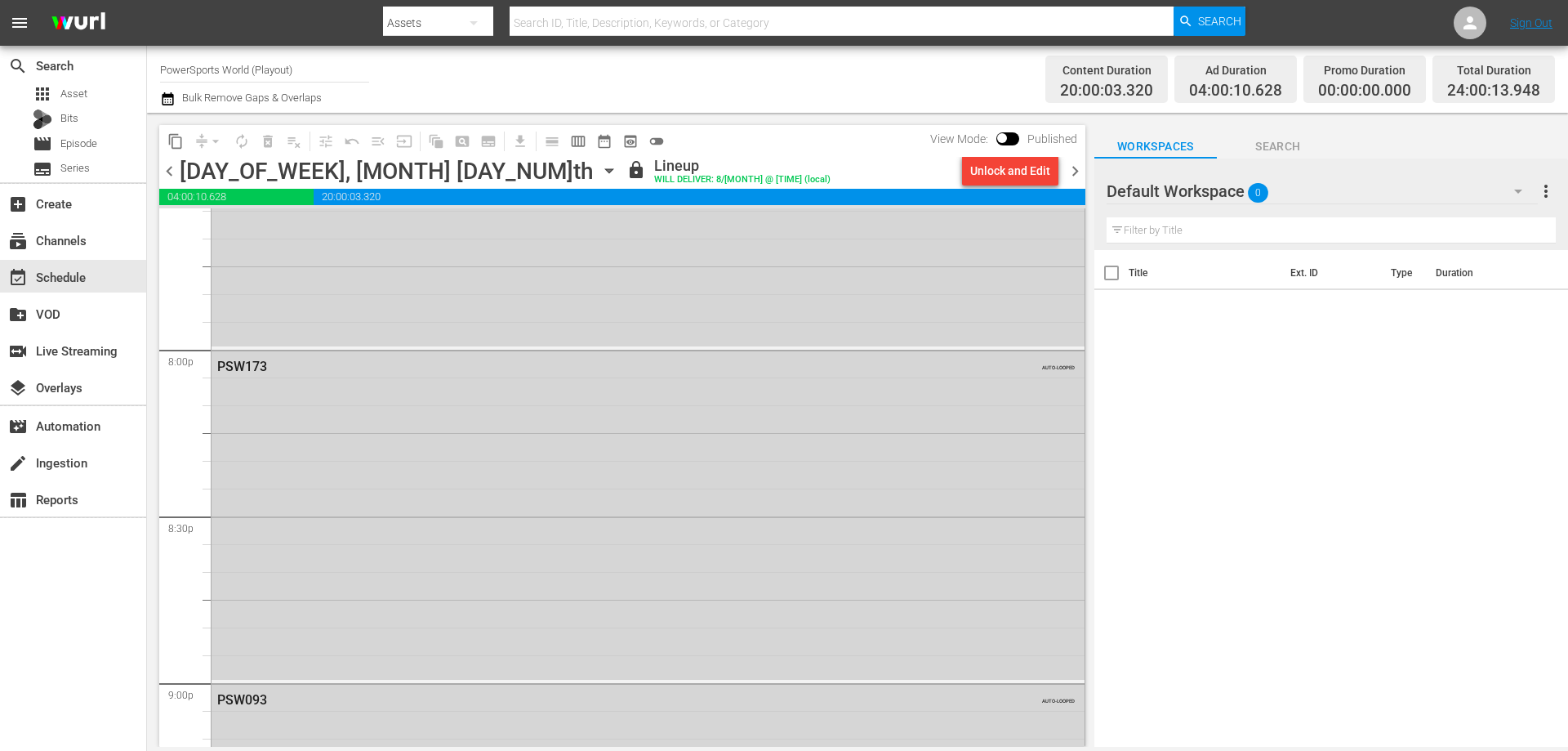 scroll, scrollTop: 7465, scrollLeft: 0, axis: vertical 